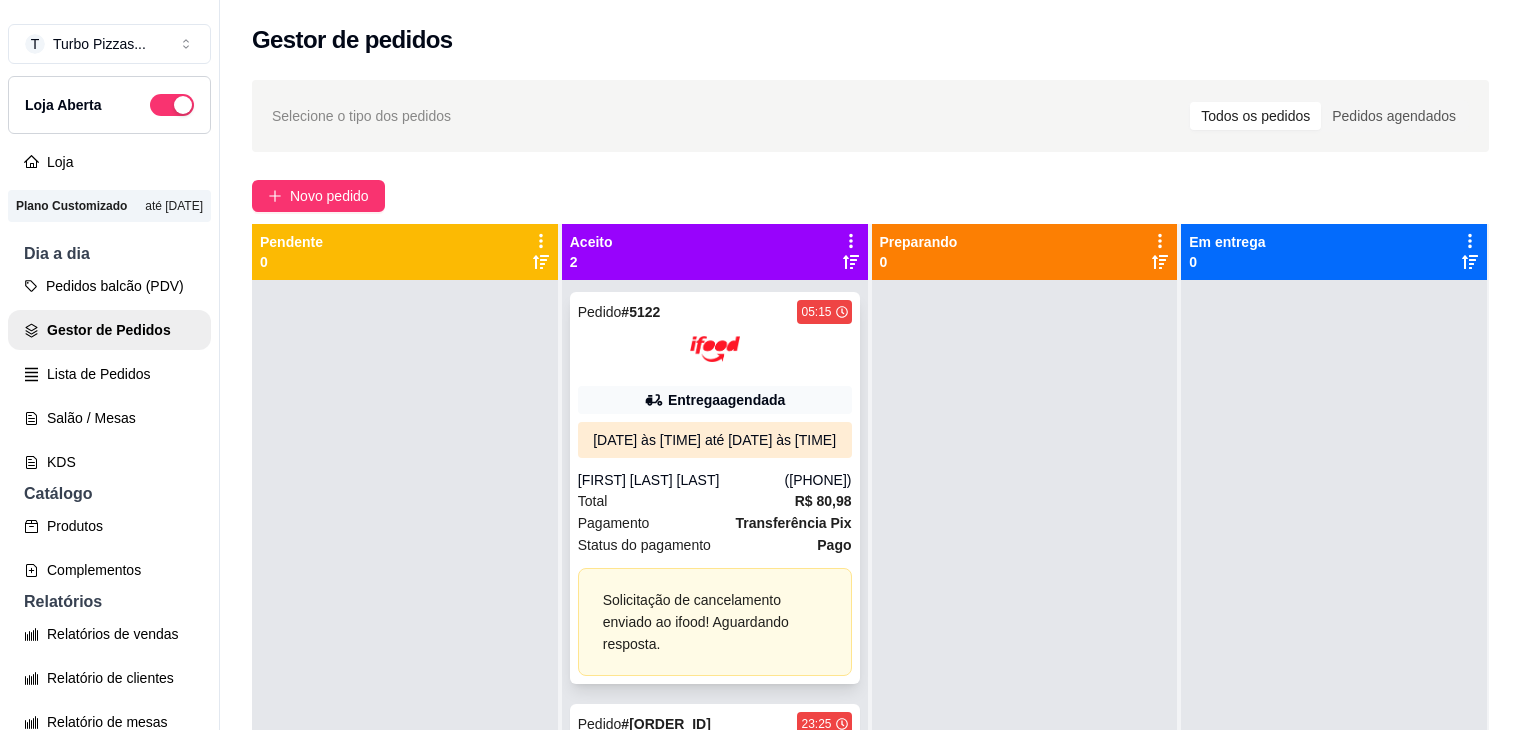 scroll, scrollTop: 32, scrollLeft: 0, axis: vertical 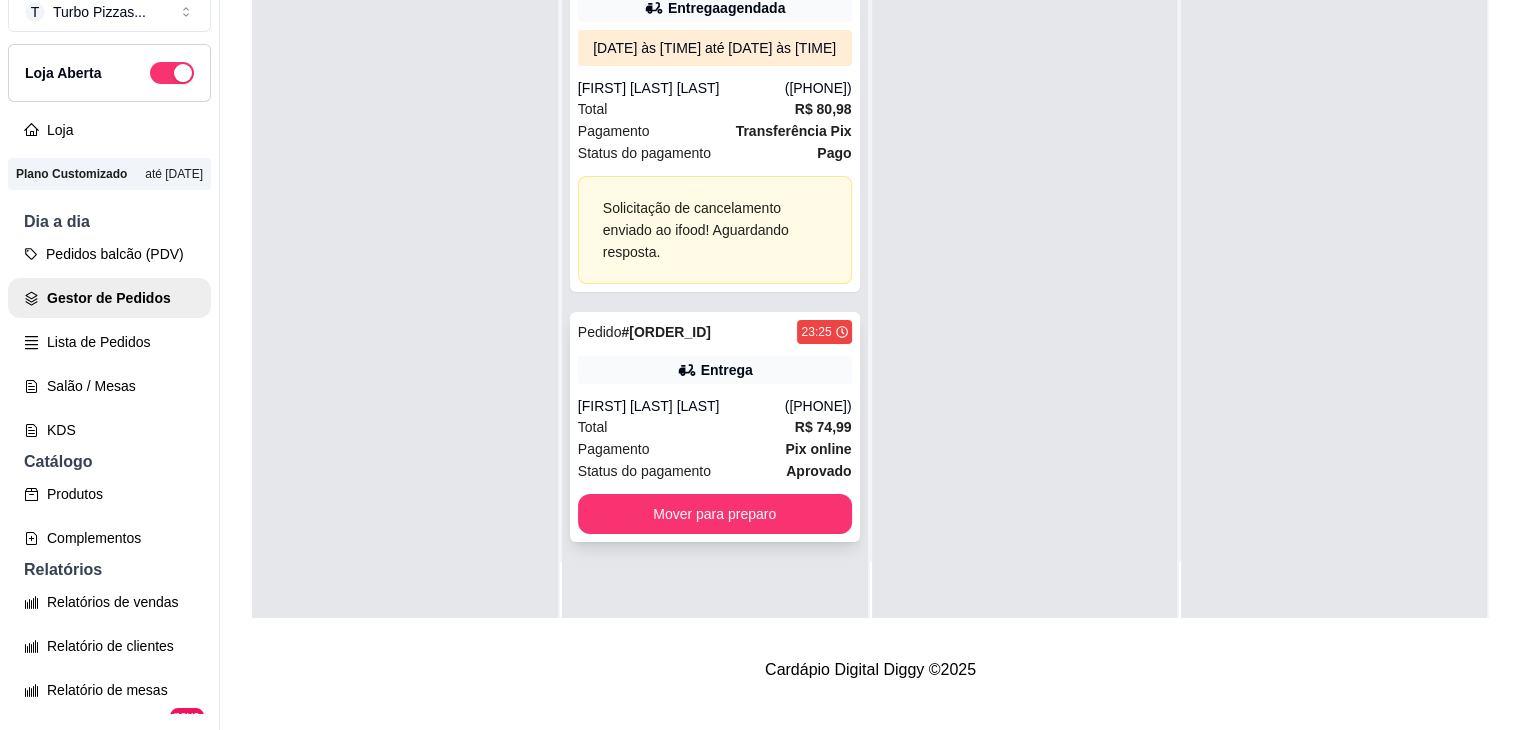 click on "[FIRST] [LAST] [LAST]" at bounding box center [681, 406] 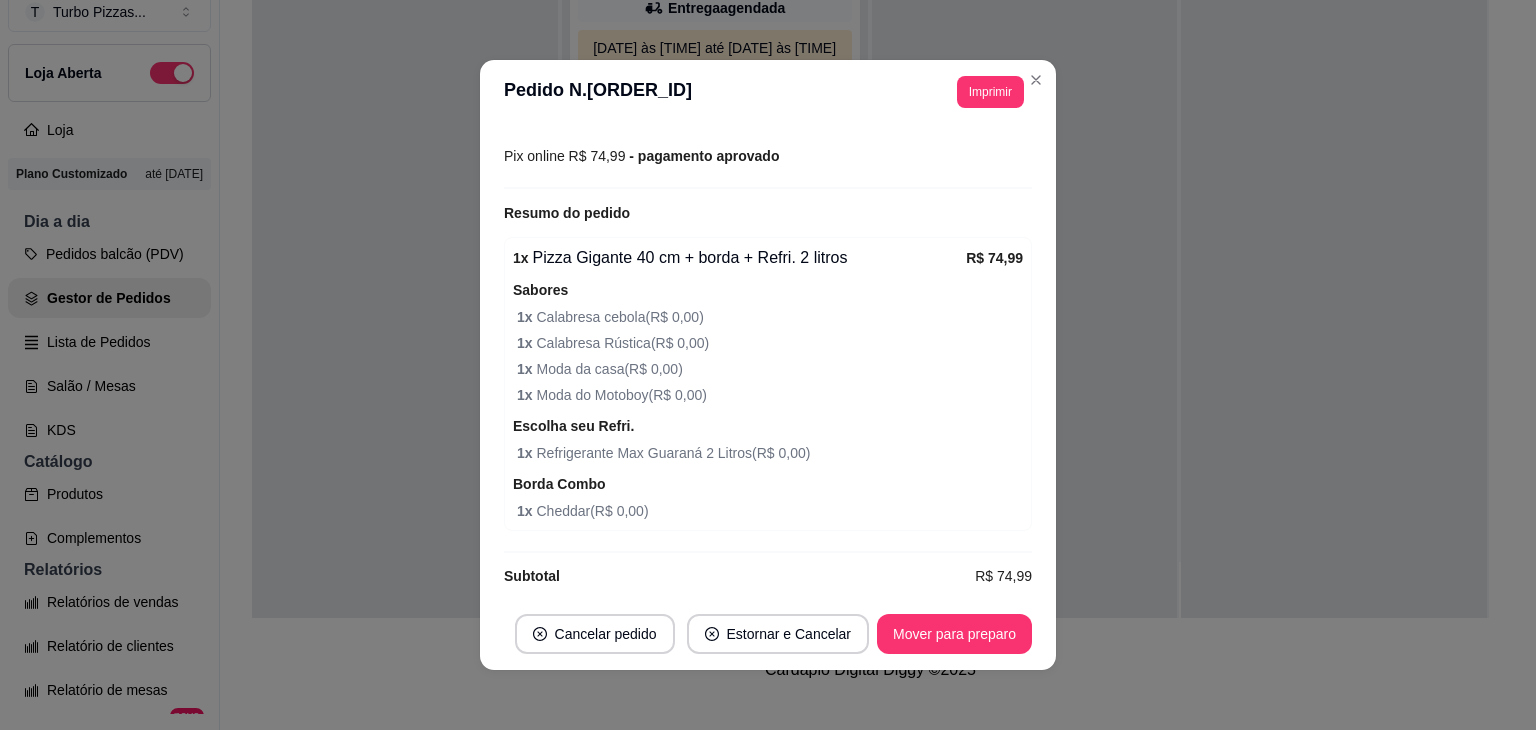 scroll, scrollTop: 591, scrollLeft: 0, axis: vertical 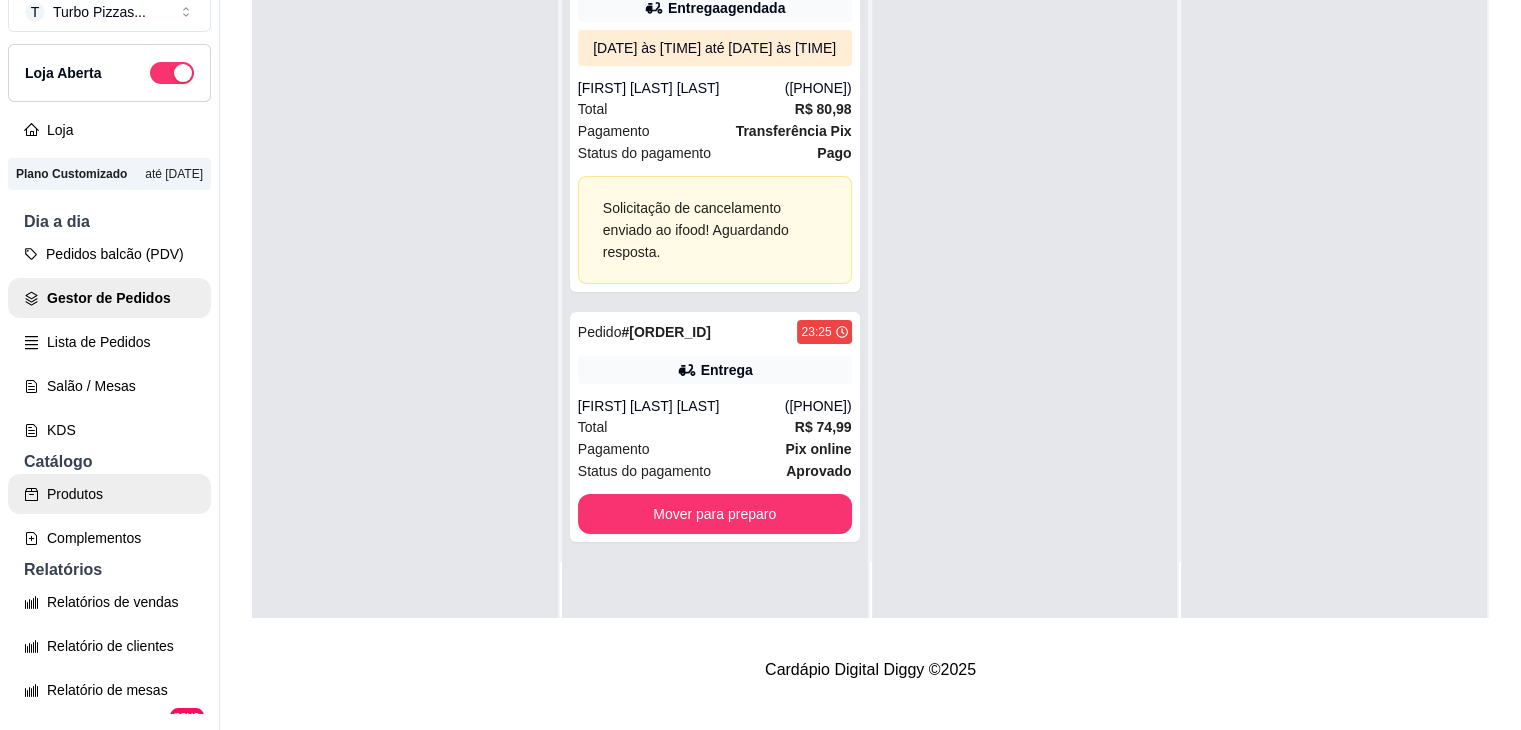 click on "Produtos" at bounding box center (109, 494) 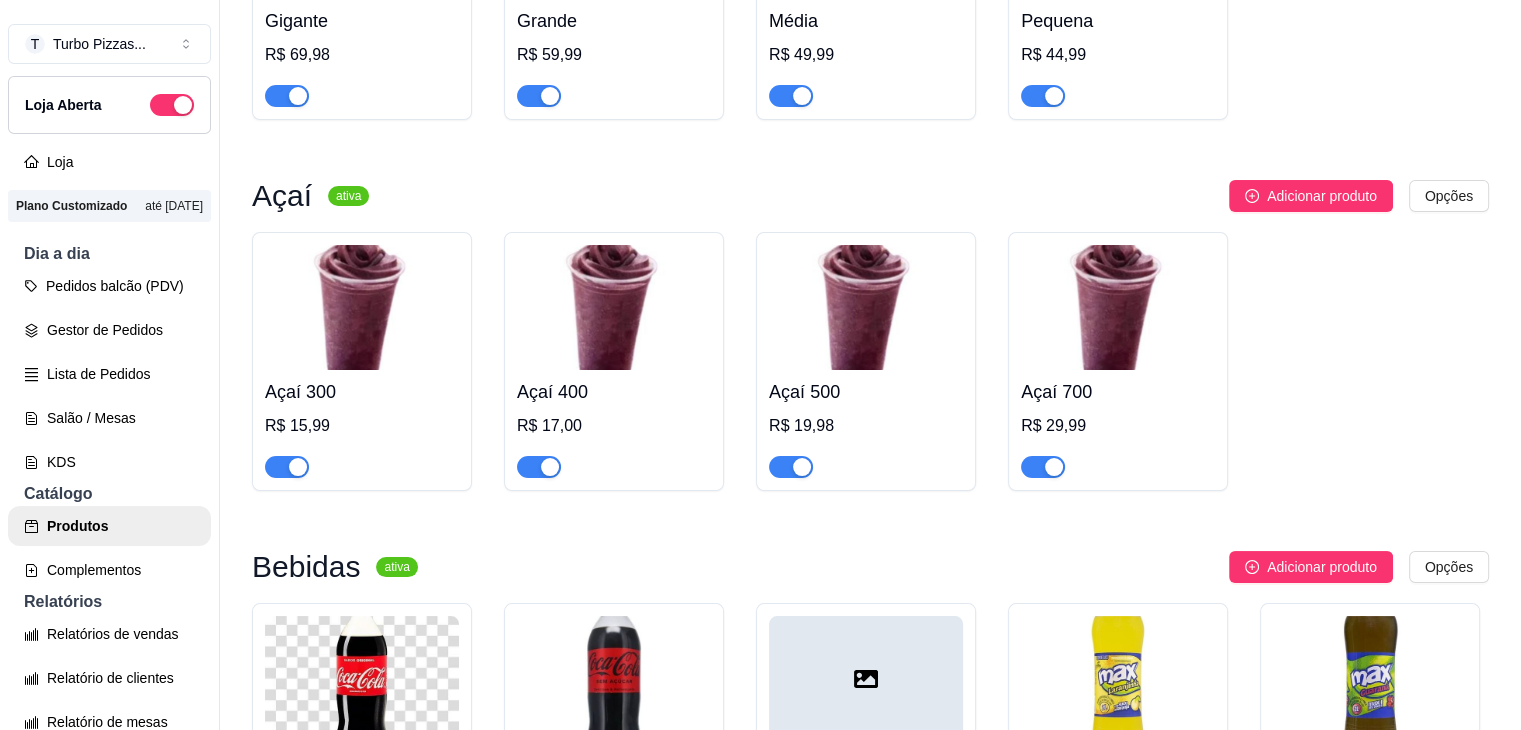 scroll, scrollTop: 566, scrollLeft: 0, axis: vertical 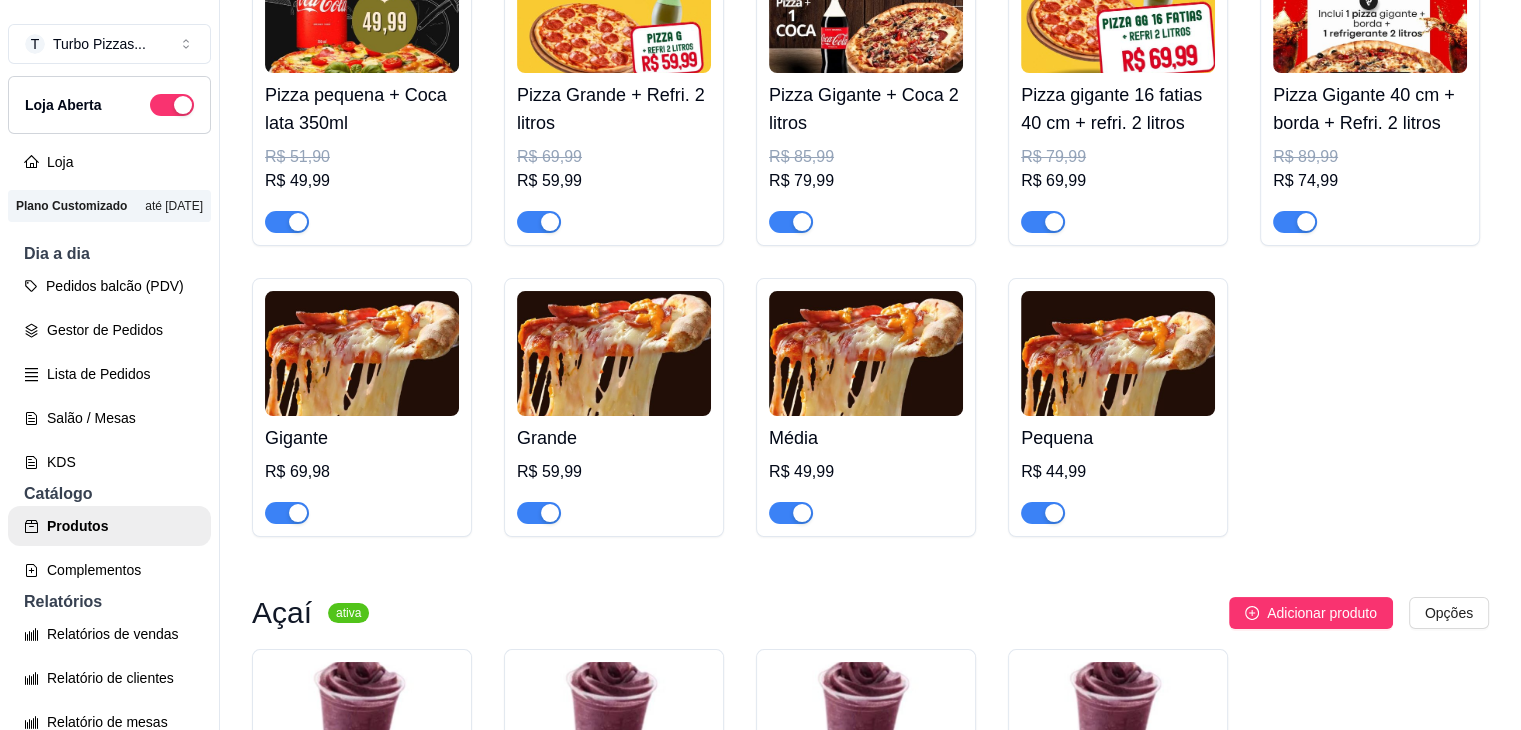 click at bounding box center [1306, 222] 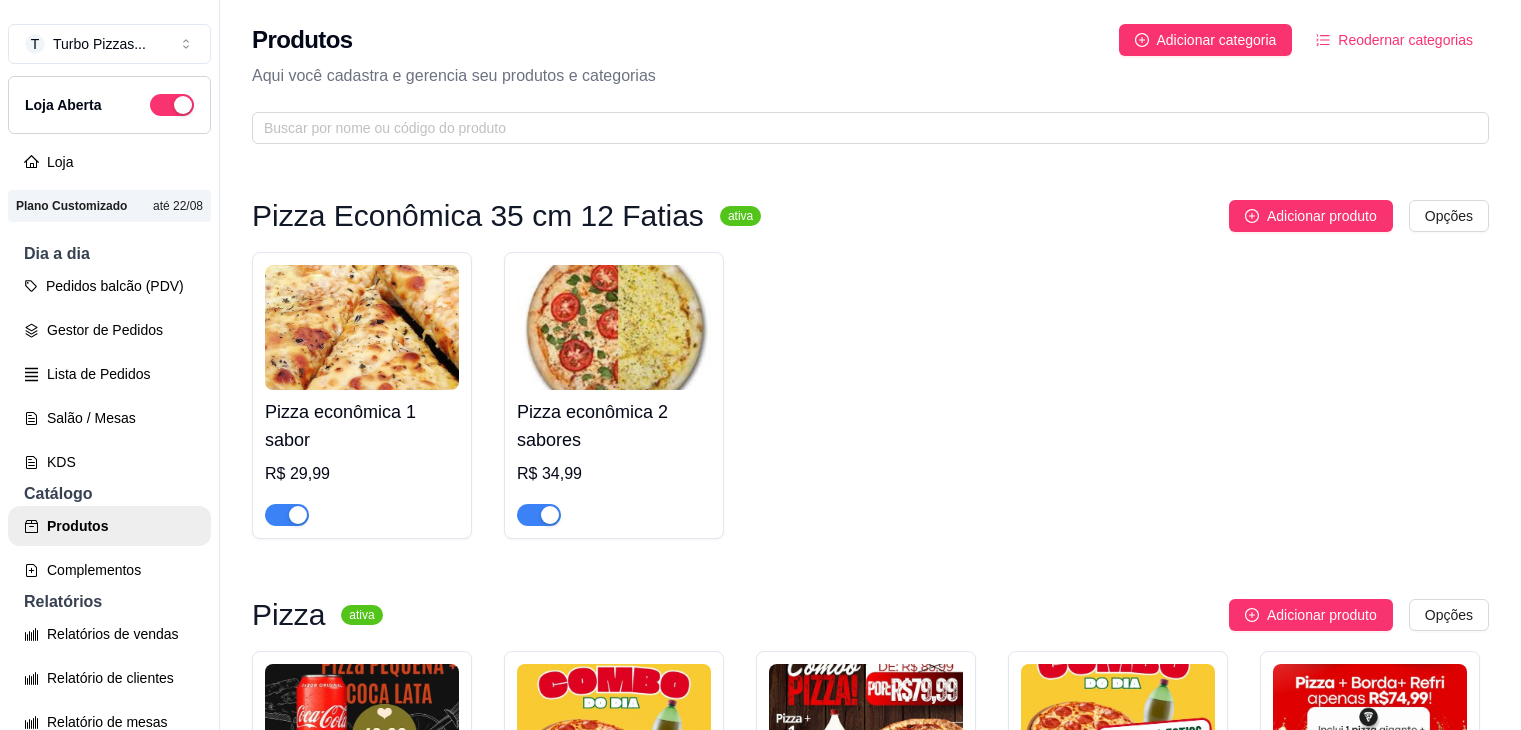 scroll, scrollTop: 0, scrollLeft: 0, axis: both 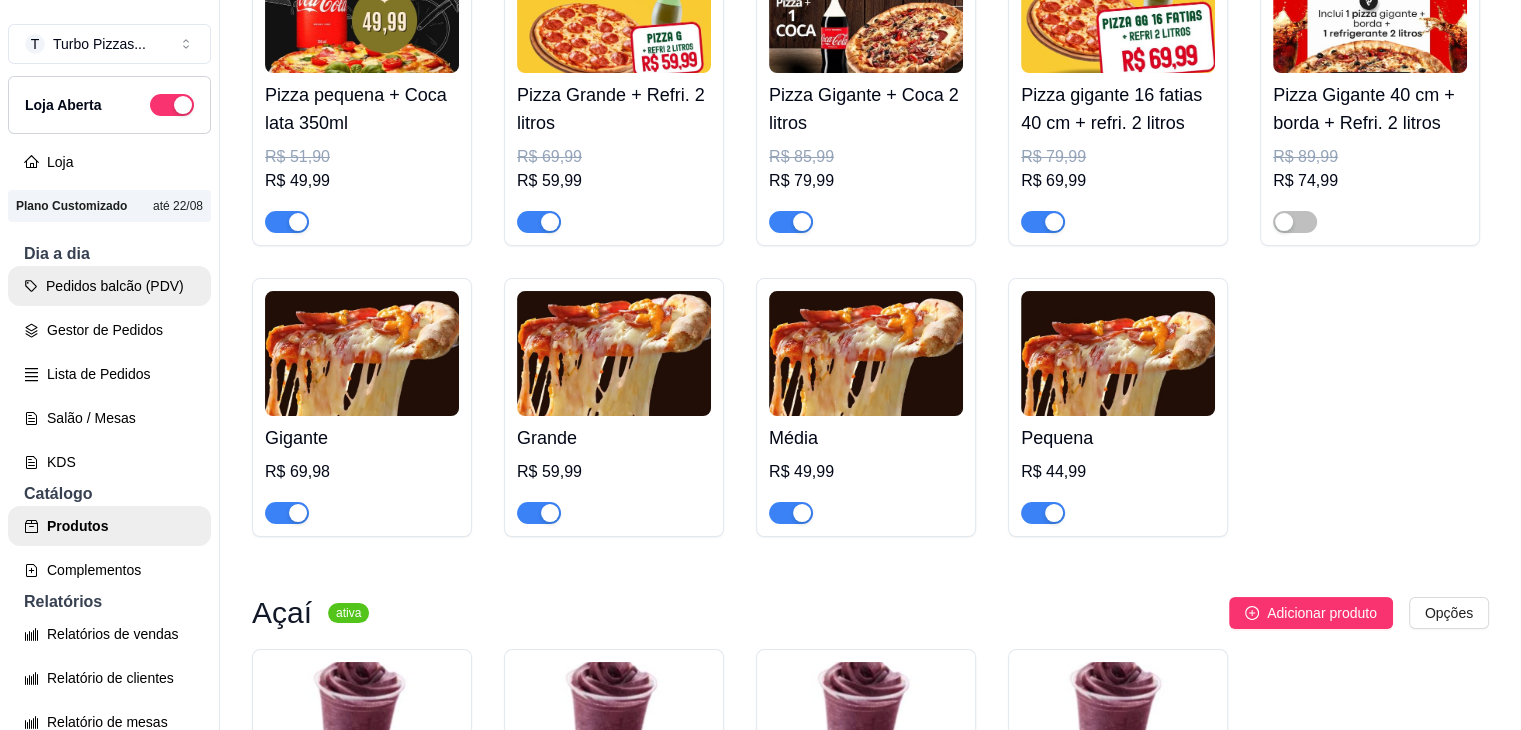click on "Pedidos balcão (PDV)" at bounding box center (109, 286) 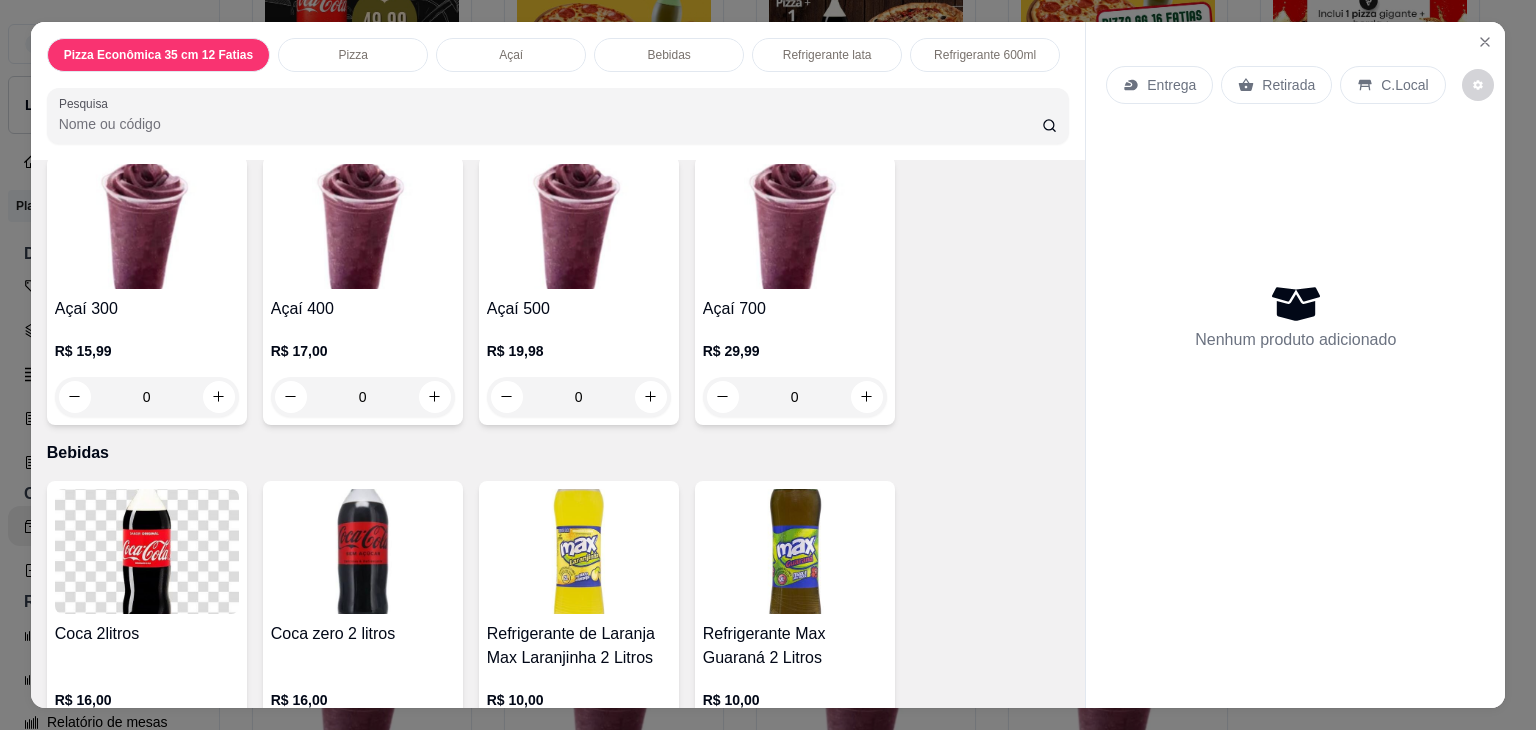 scroll, scrollTop: 566, scrollLeft: 0, axis: vertical 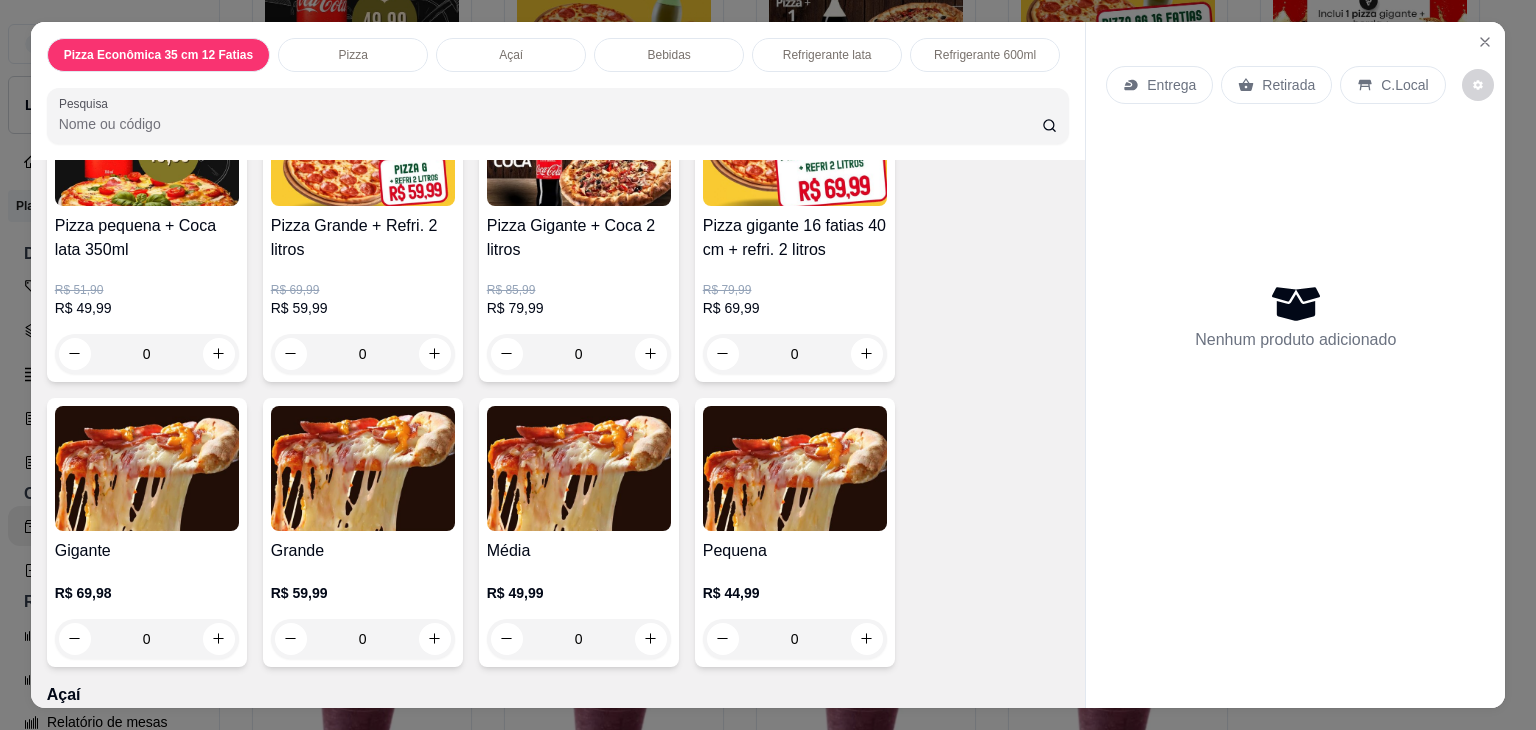 click at bounding box center (147, 468) 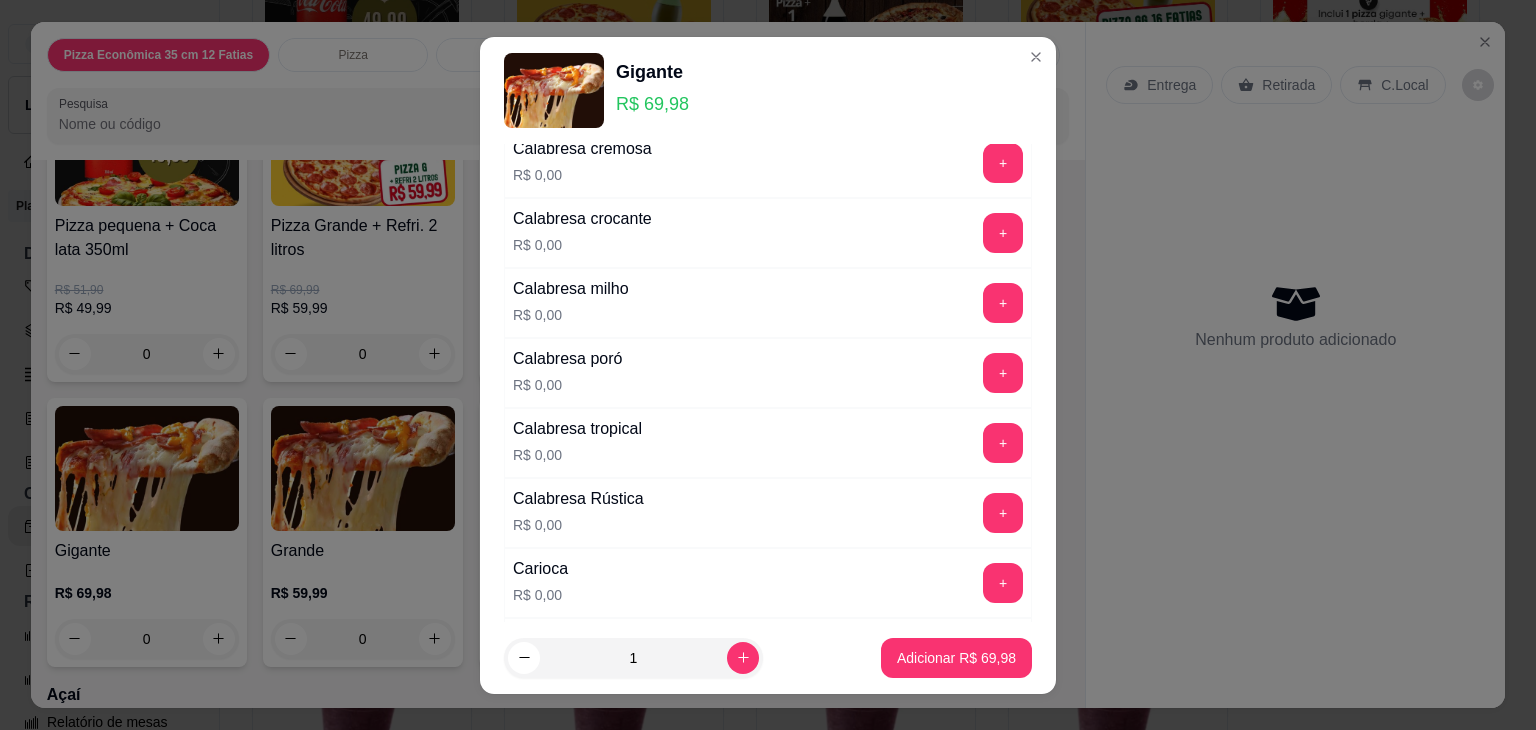 scroll, scrollTop: 1133, scrollLeft: 0, axis: vertical 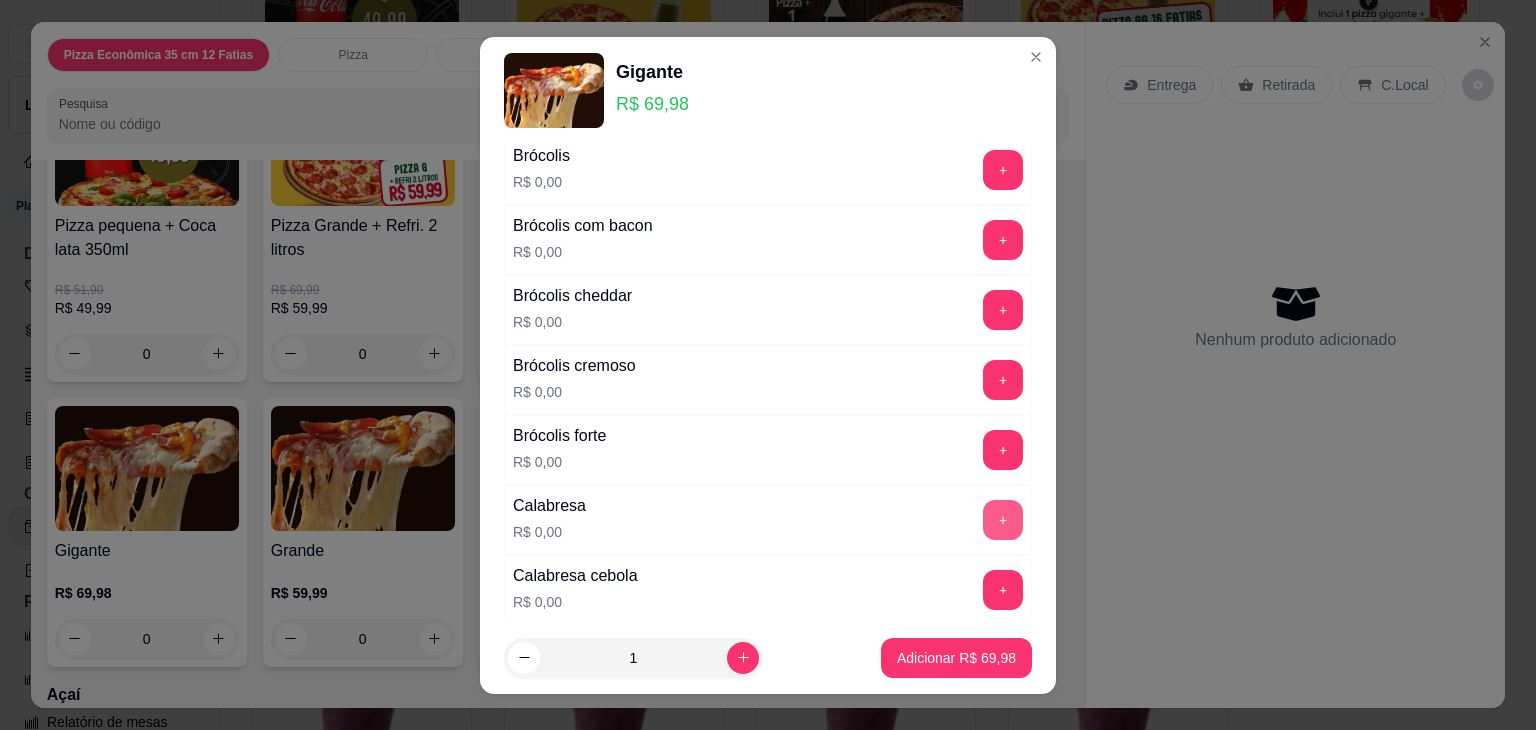 click on "+" at bounding box center [1003, 520] 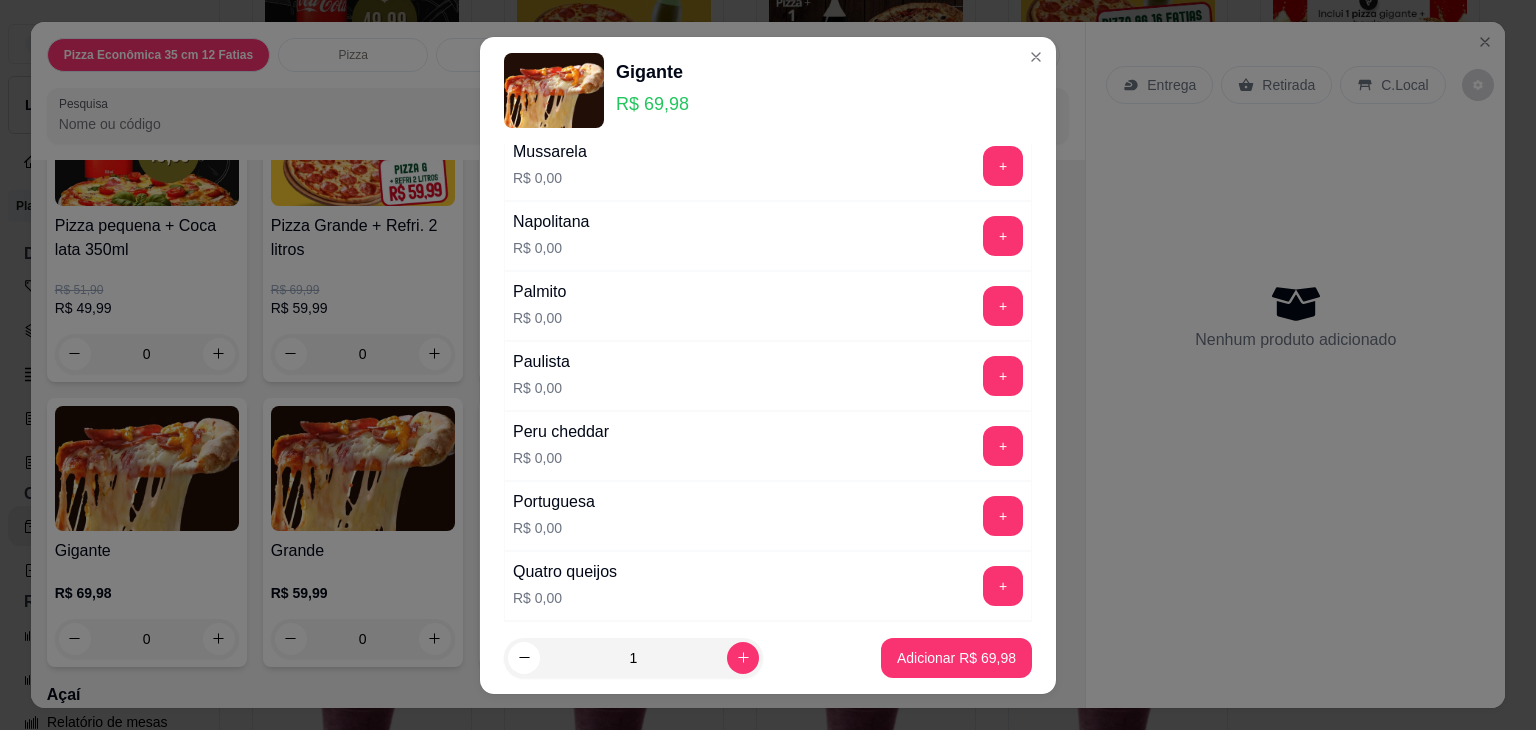 scroll, scrollTop: 4159, scrollLeft: 0, axis: vertical 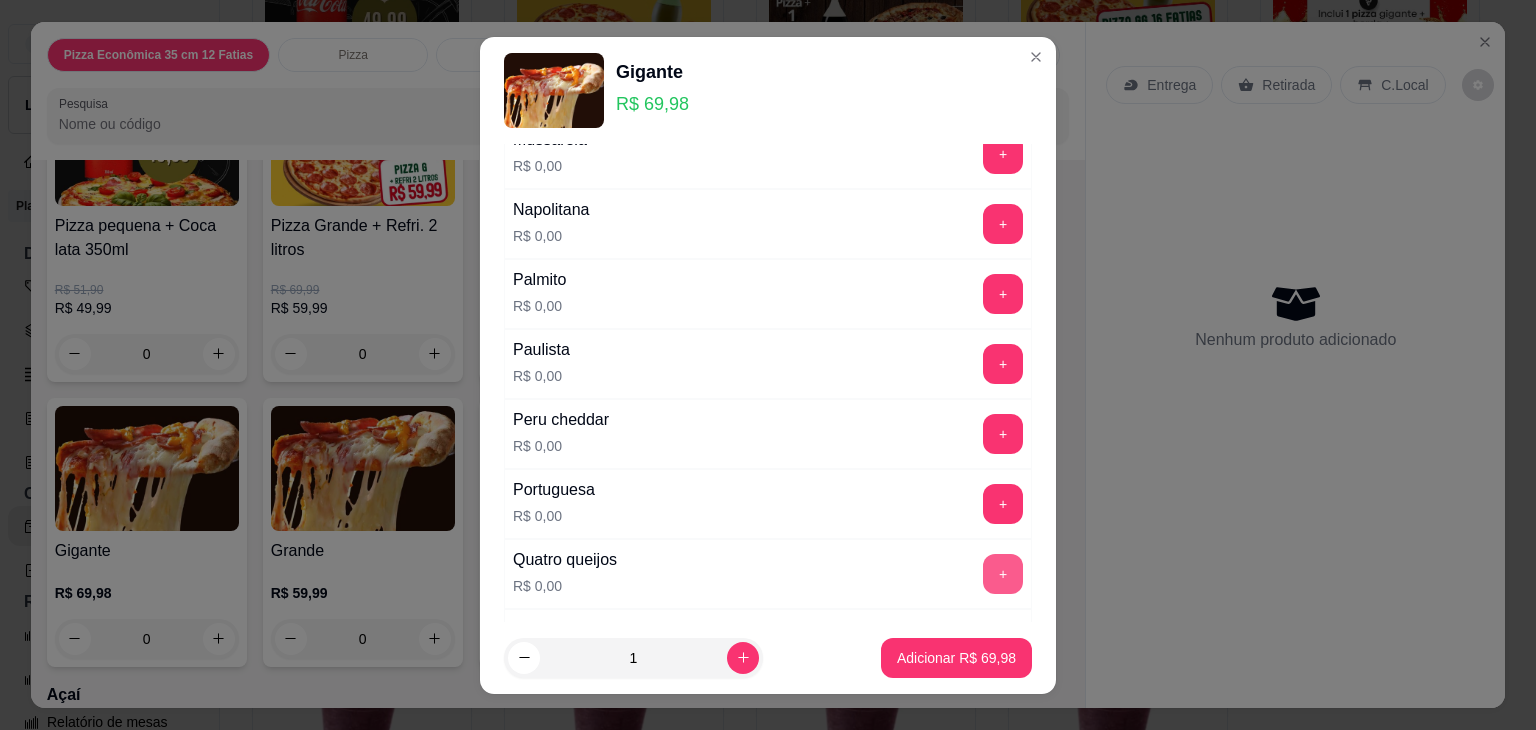 click on "+" at bounding box center (1003, 574) 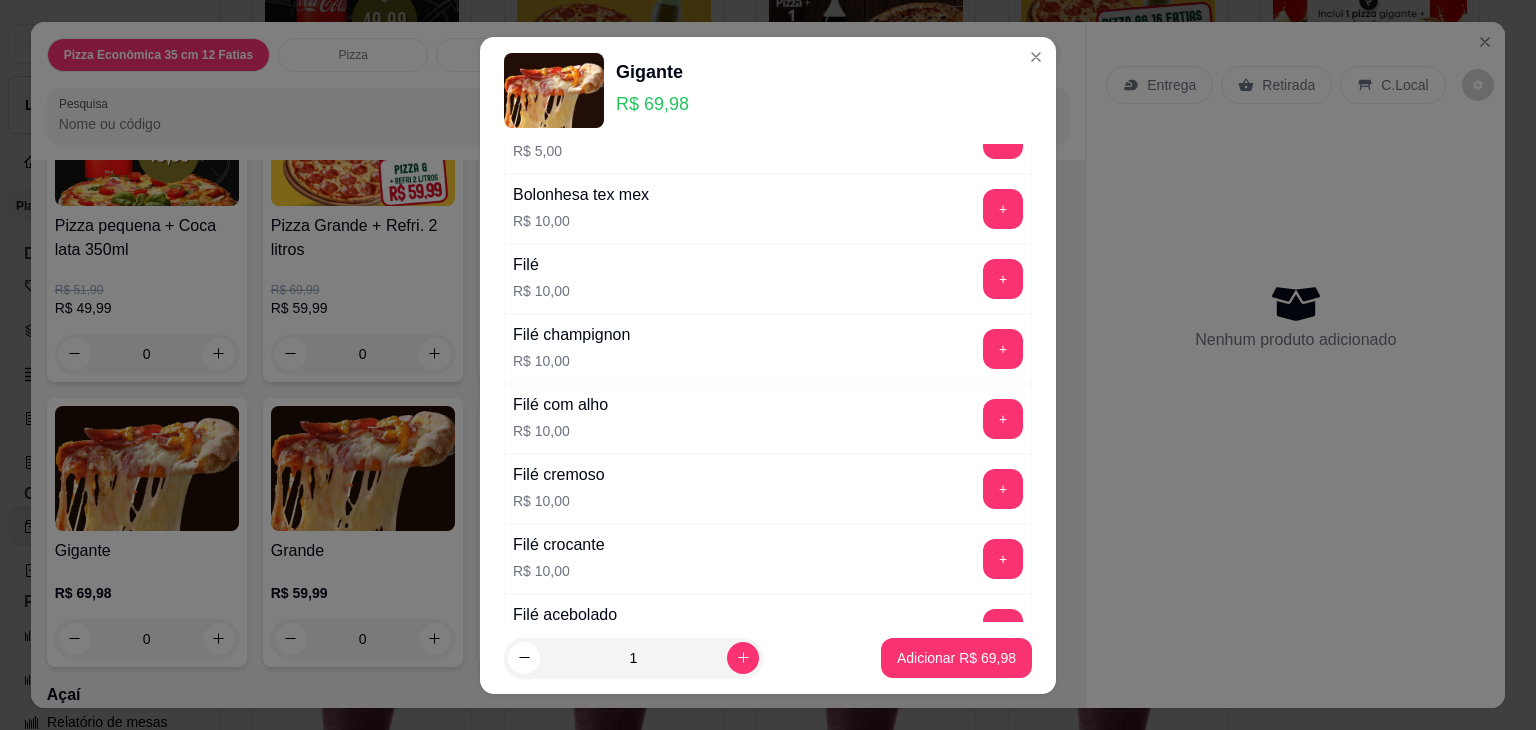 scroll, scrollTop: 4969, scrollLeft: 0, axis: vertical 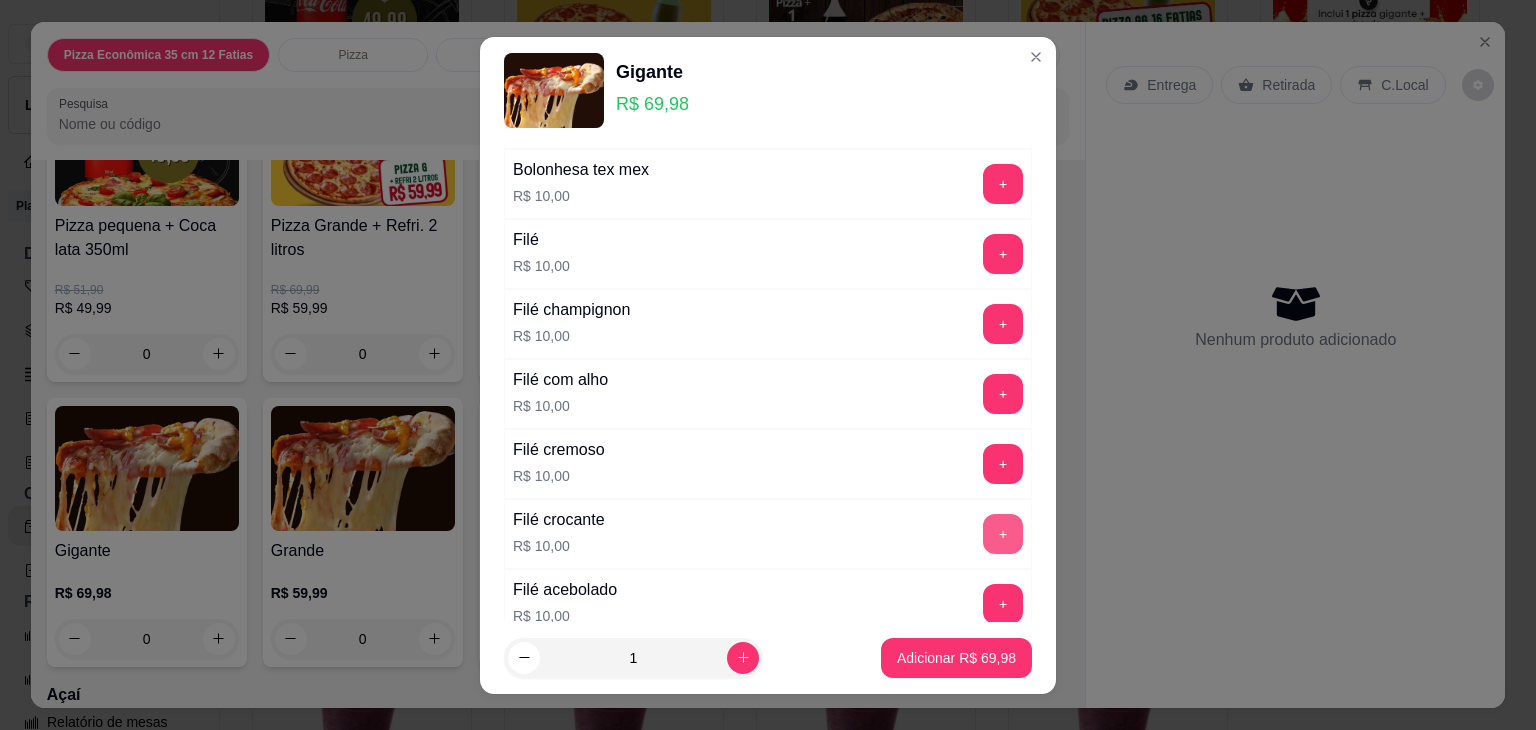 click on "+" at bounding box center [1003, 534] 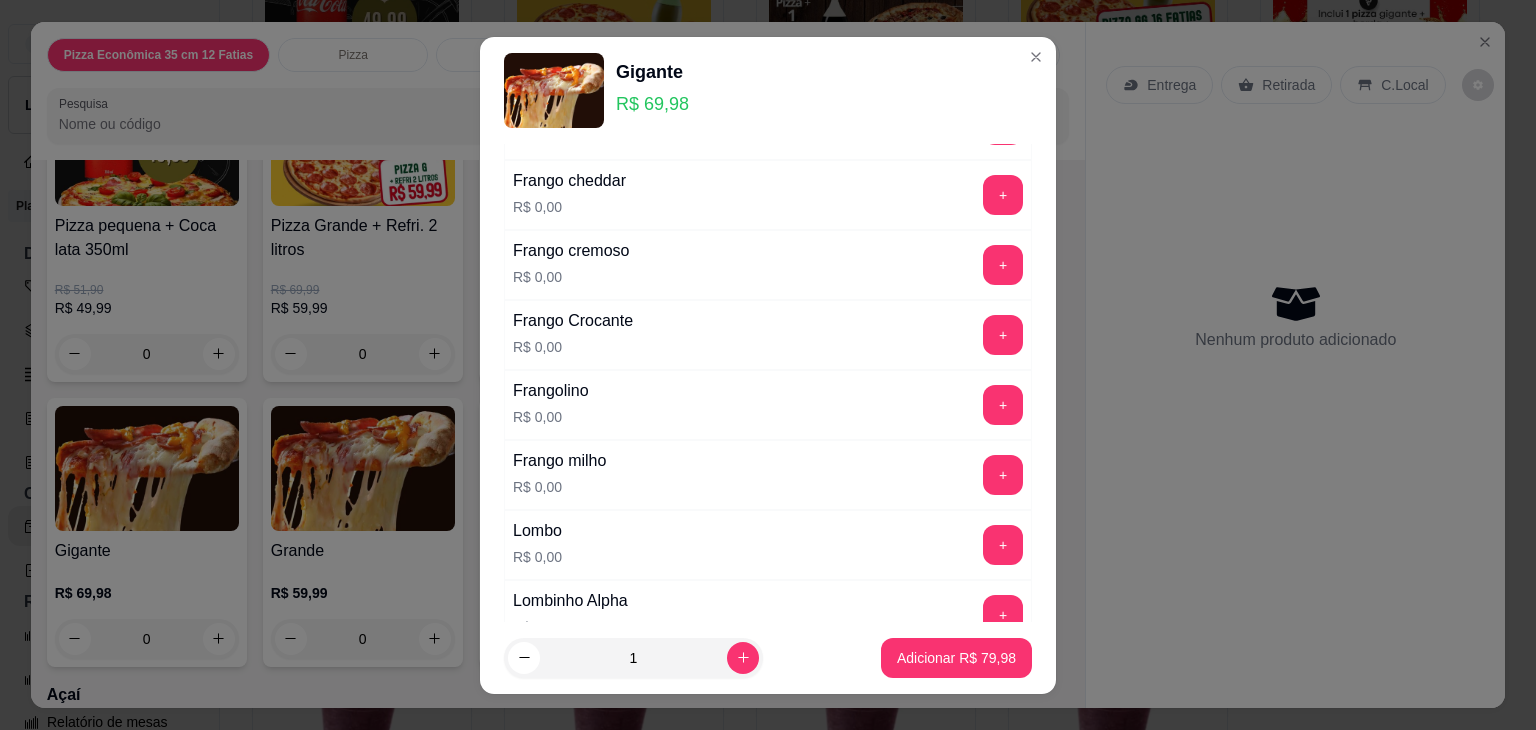 scroll, scrollTop: 2810, scrollLeft: 0, axis: vertical 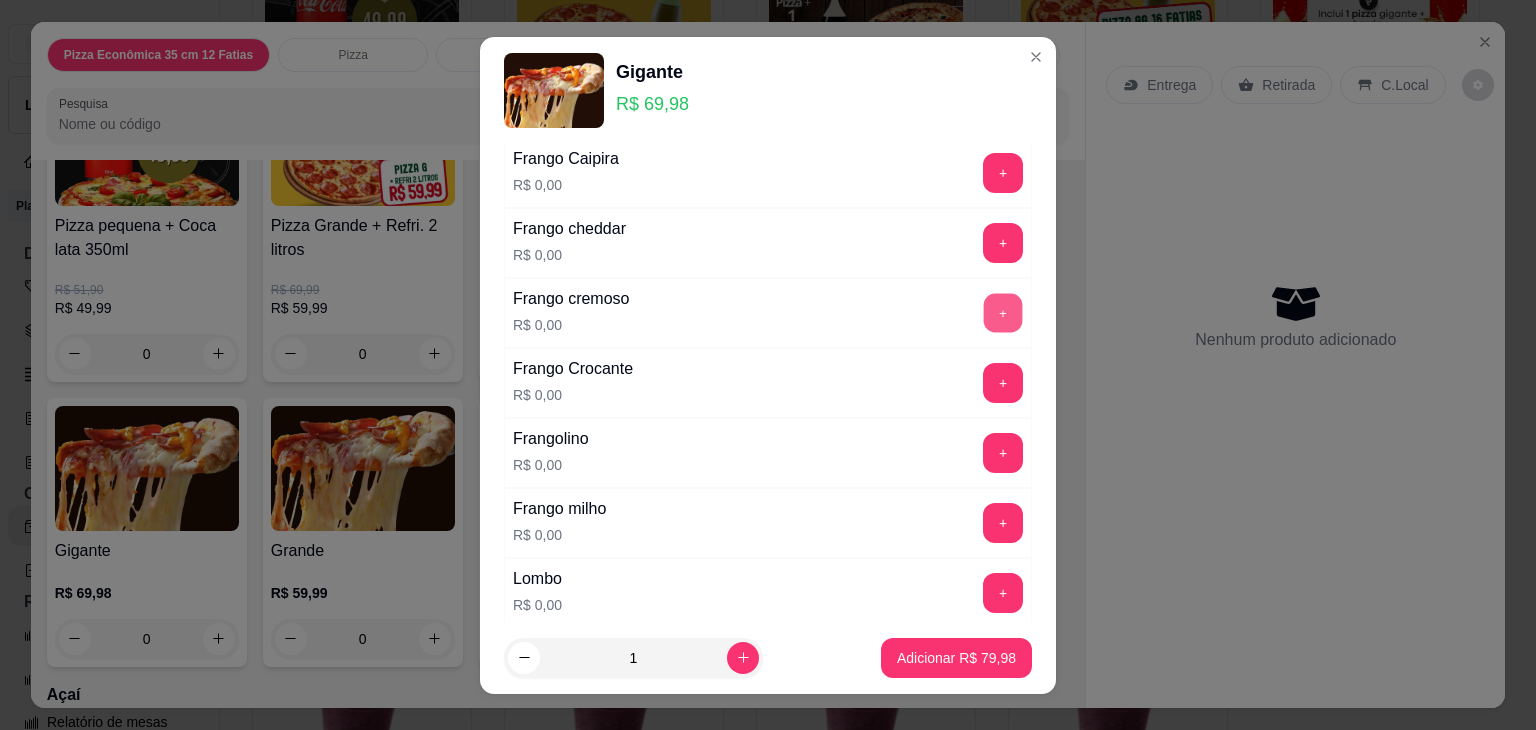click on "+" at bounding box center (1003, 312) 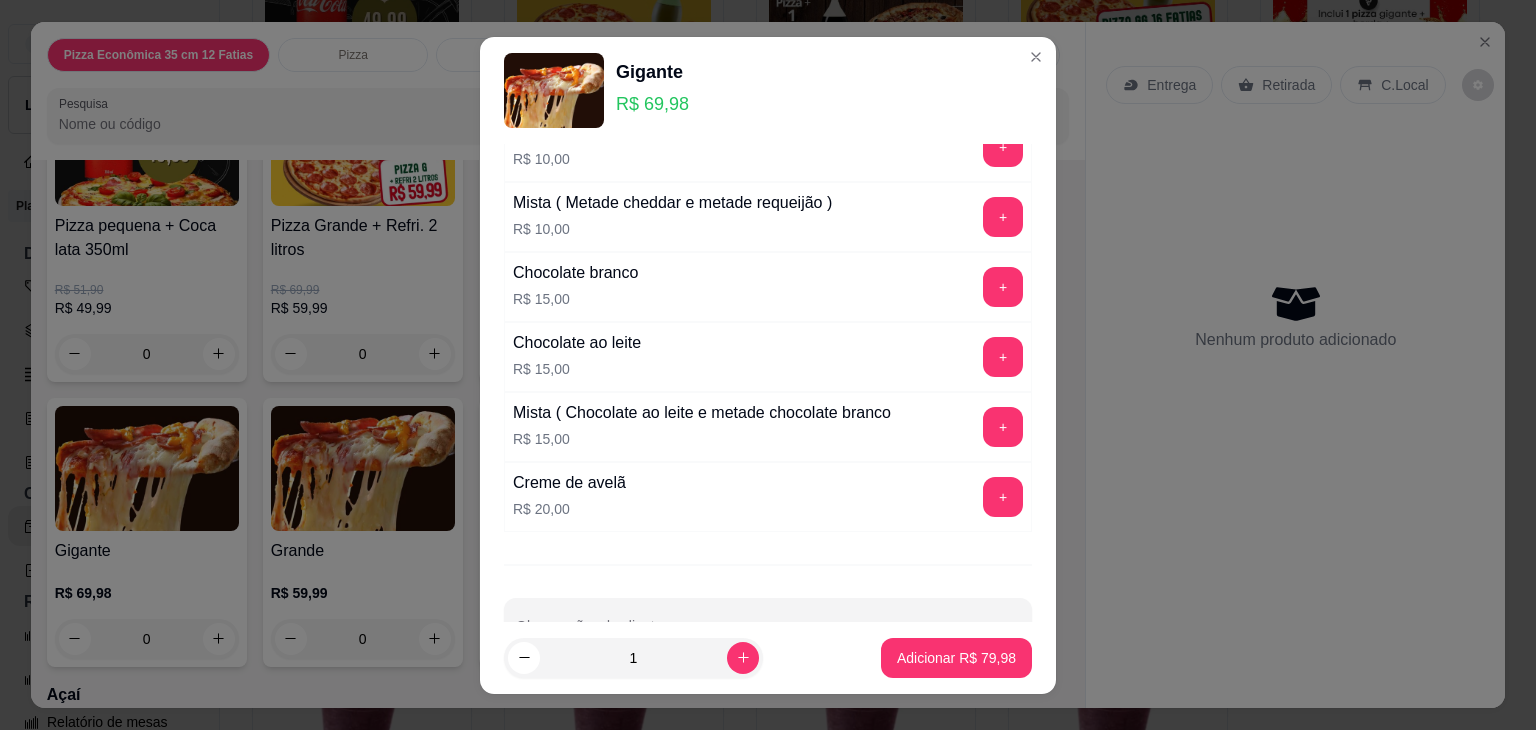 scroll, scrollTop: 6282, scrollLeft: 0, axis: vertical 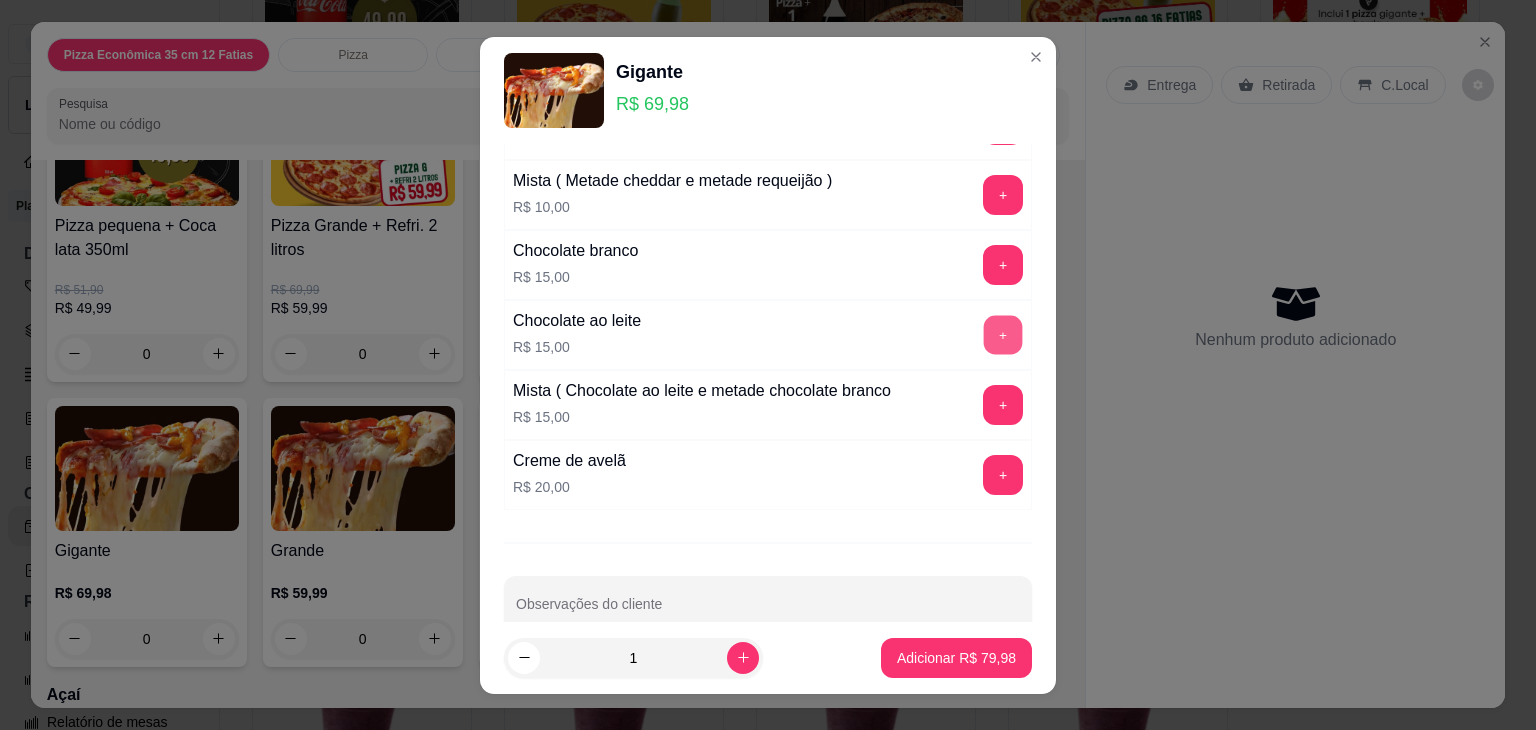 click on "+" at bounding box center (1003, 334) 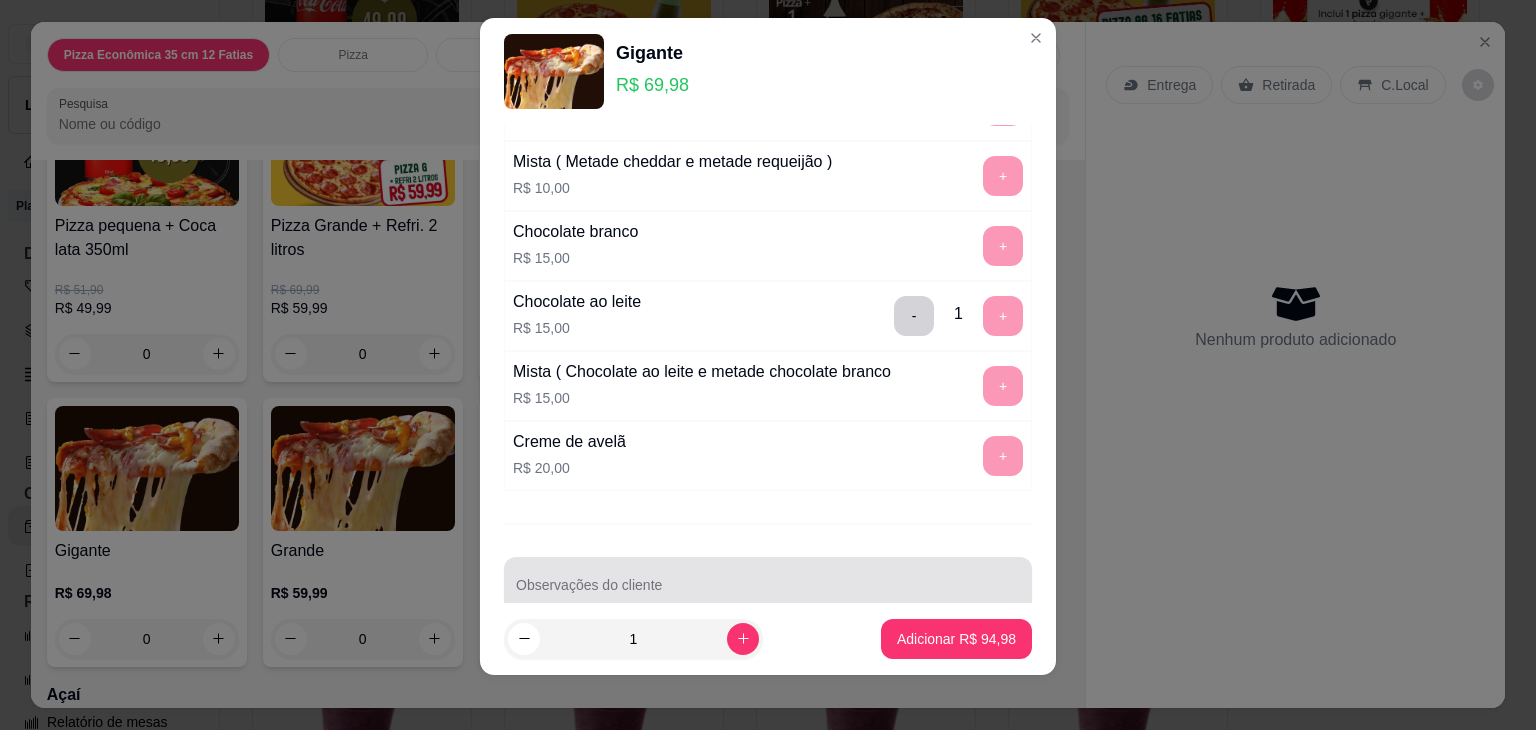 scroll, scrollTop: 27, scrollLeft: 0, axis: vertical 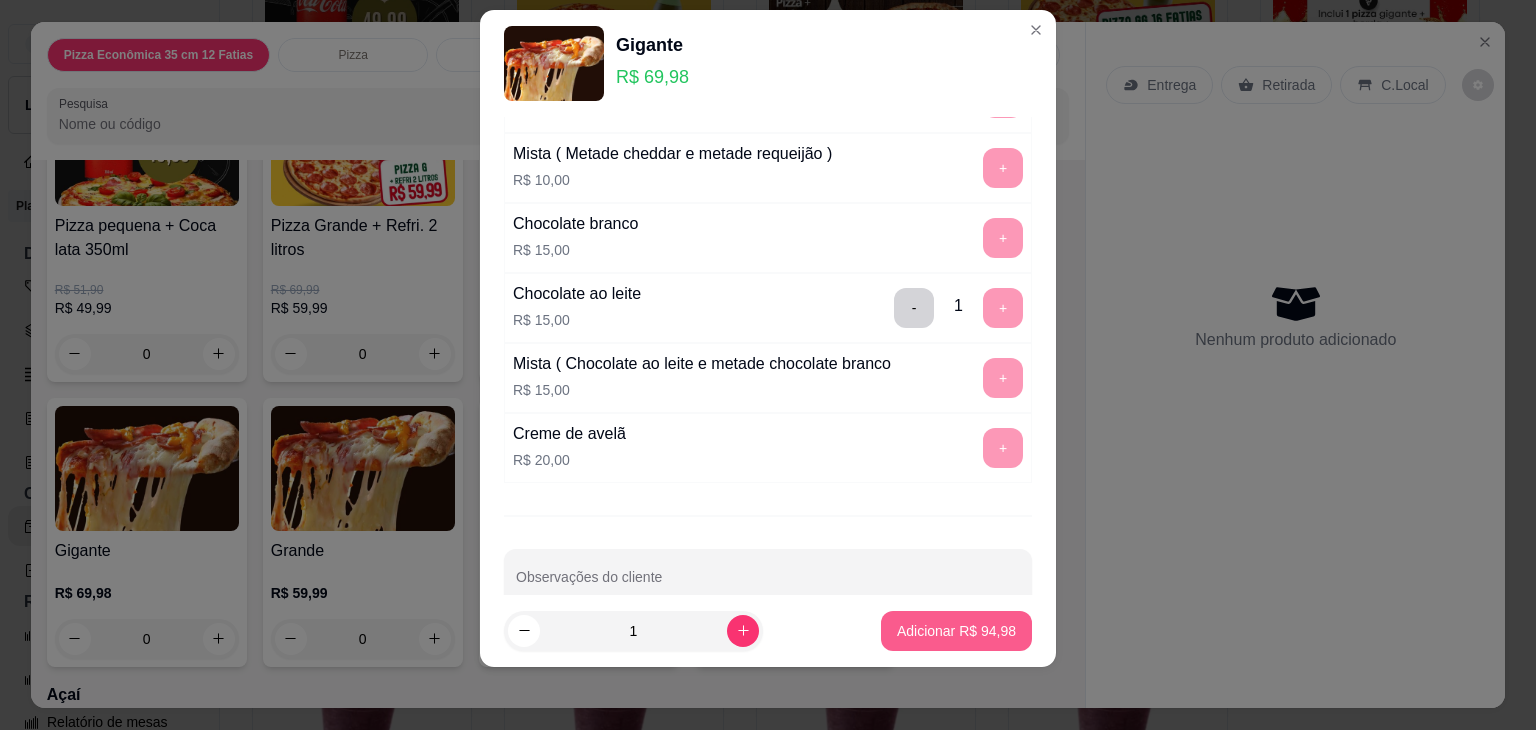 click on "Adicionar   R$ 94,98" at bounding box center (956, 631) 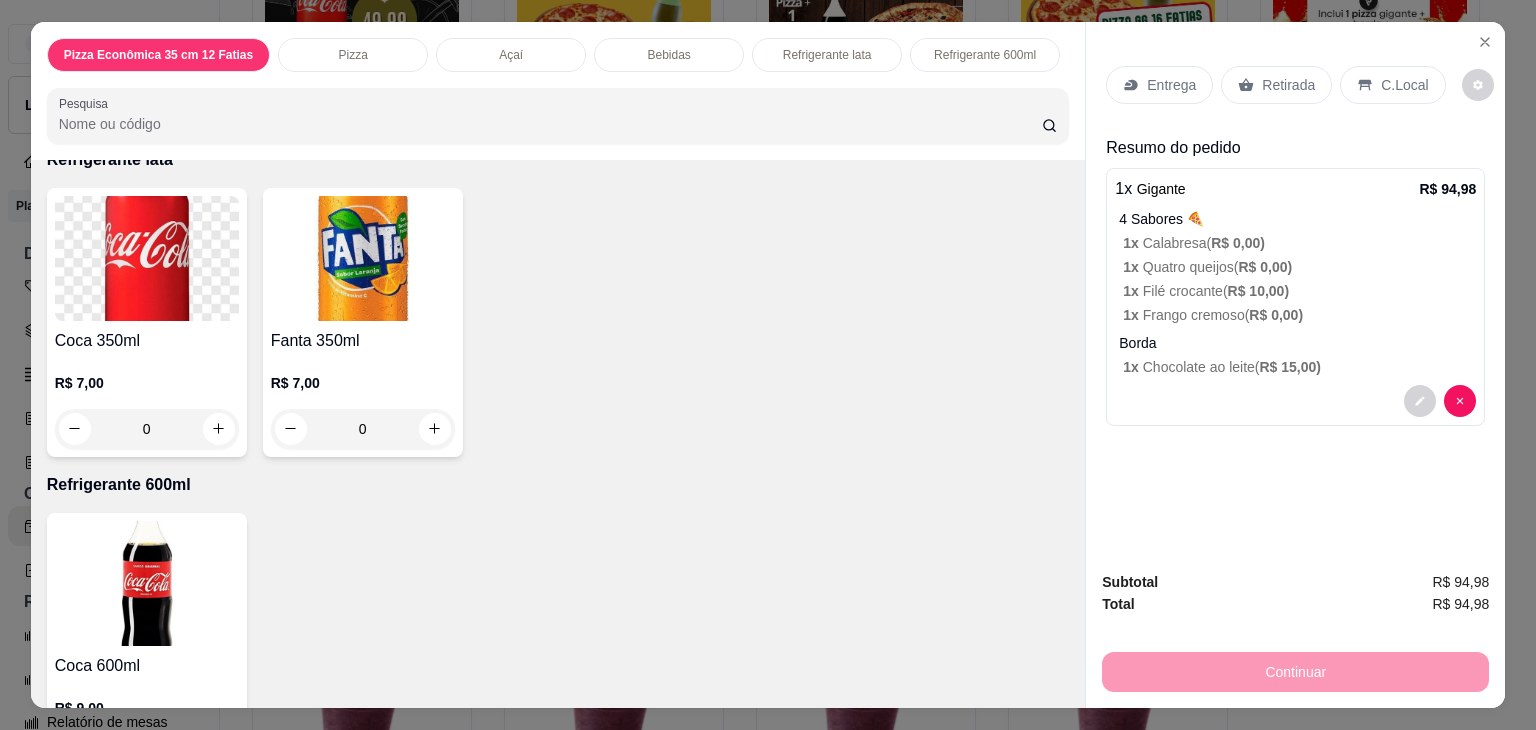 scroll, scrollTop: 1864, scrollLeft: 0, axis: vertical 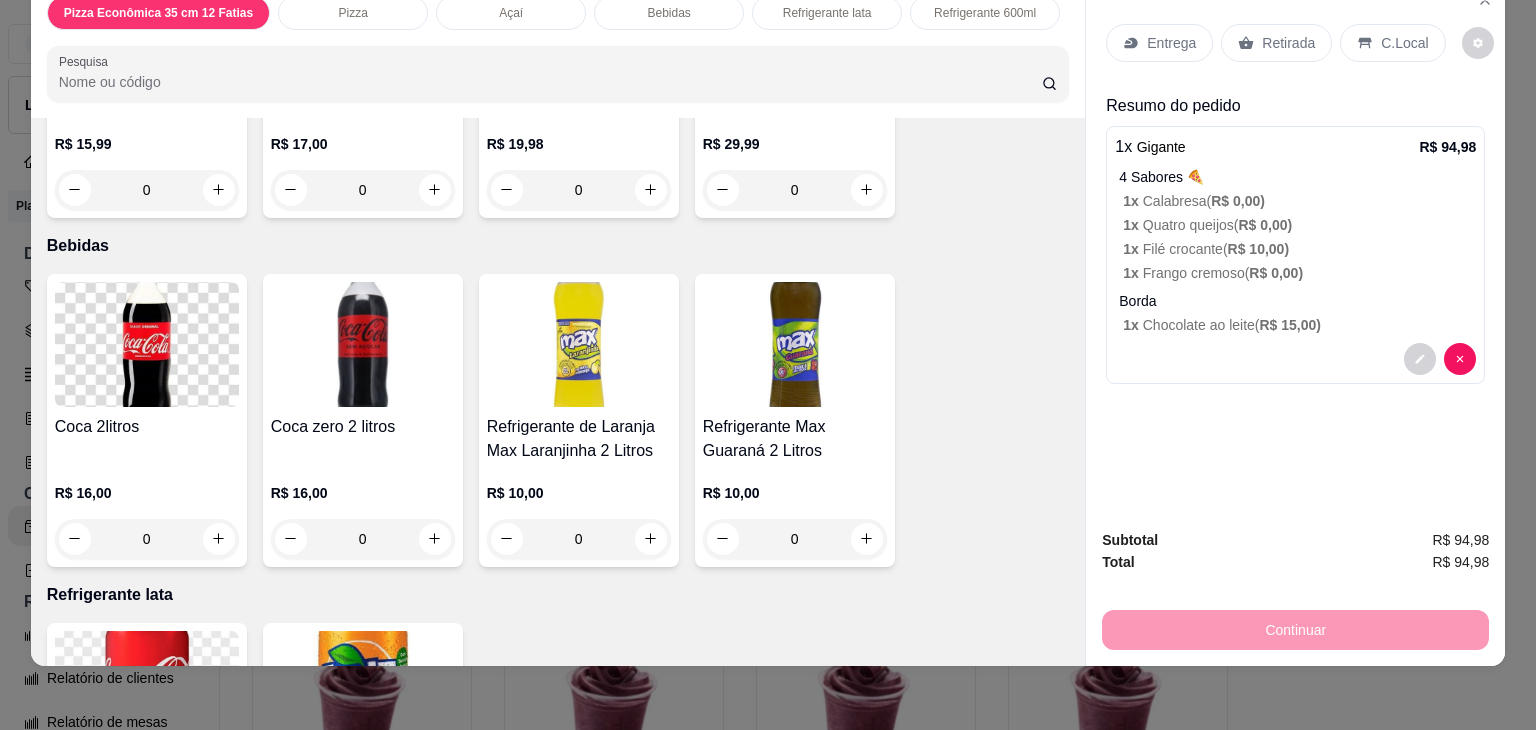 click at bounding box center [147, 344] 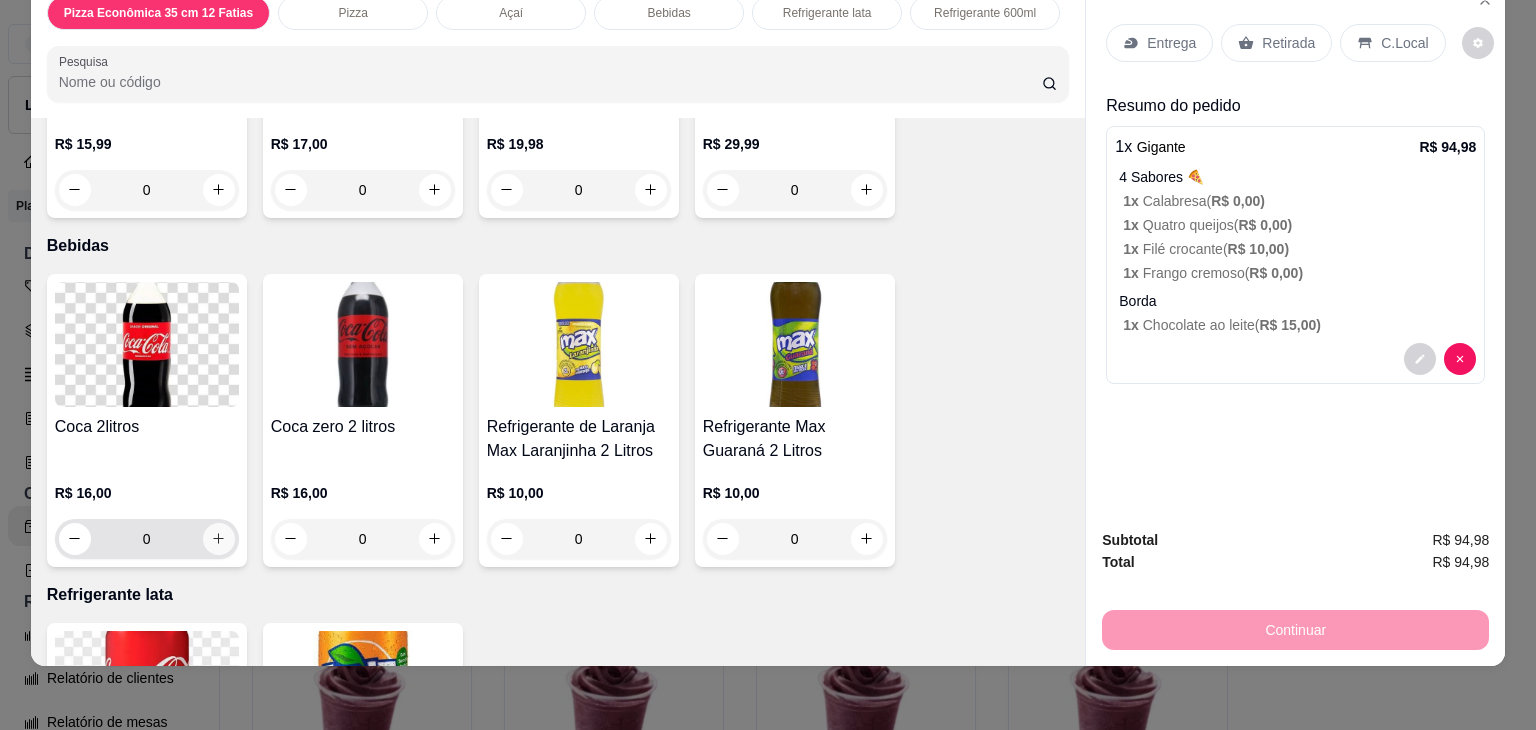 click 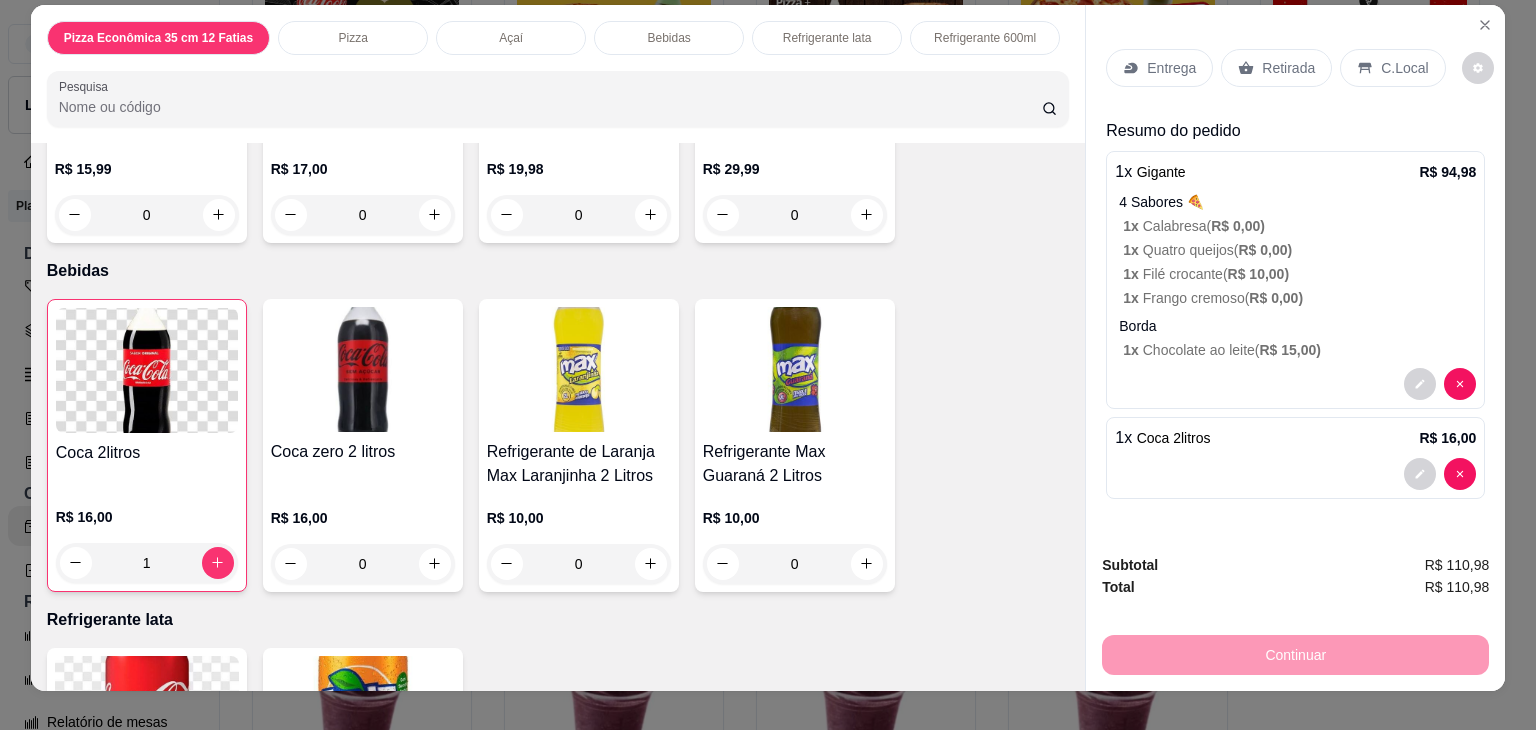 scroll, scrollTop: 0, scrollLeft: 0, axis: both 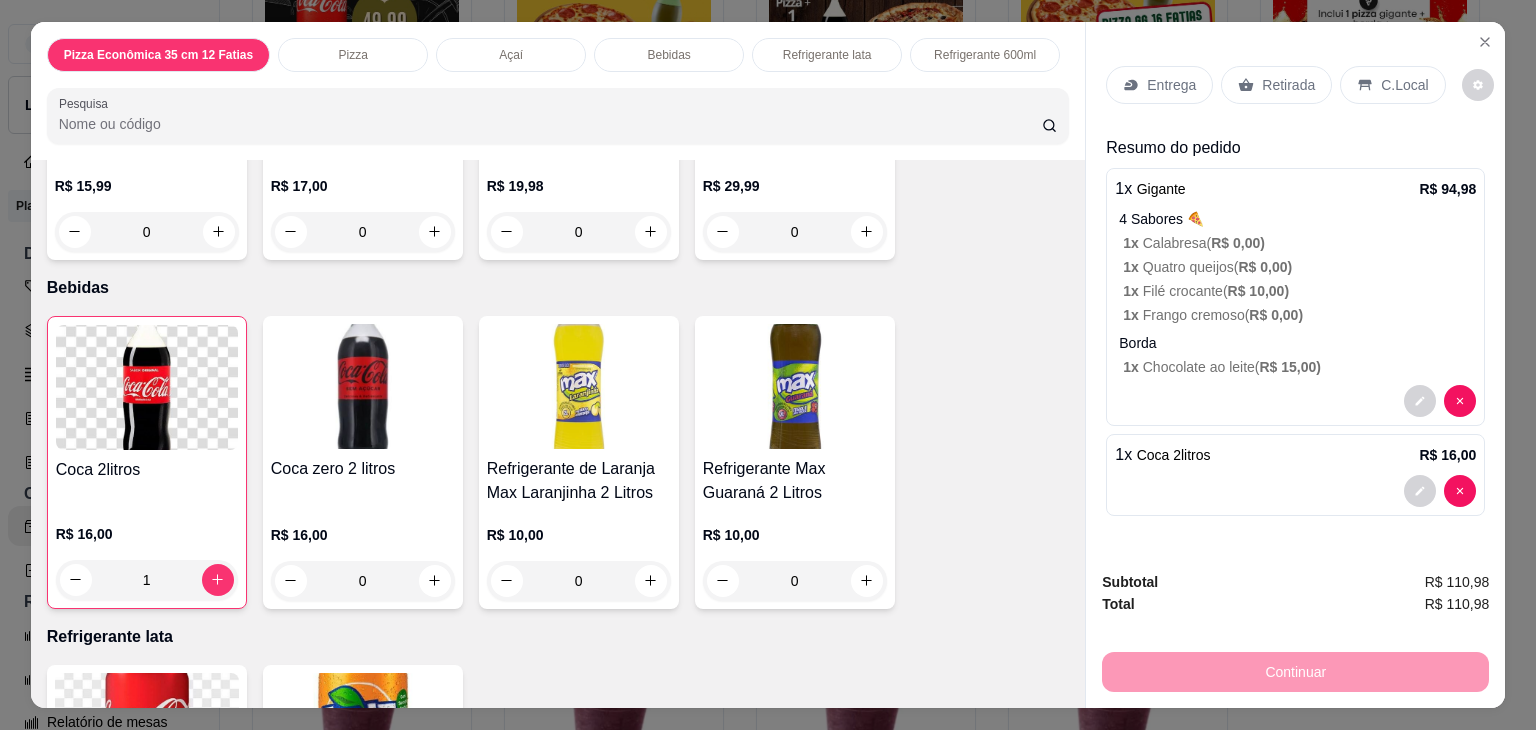 click on "Entrega" at bounding box center (1171, 85) 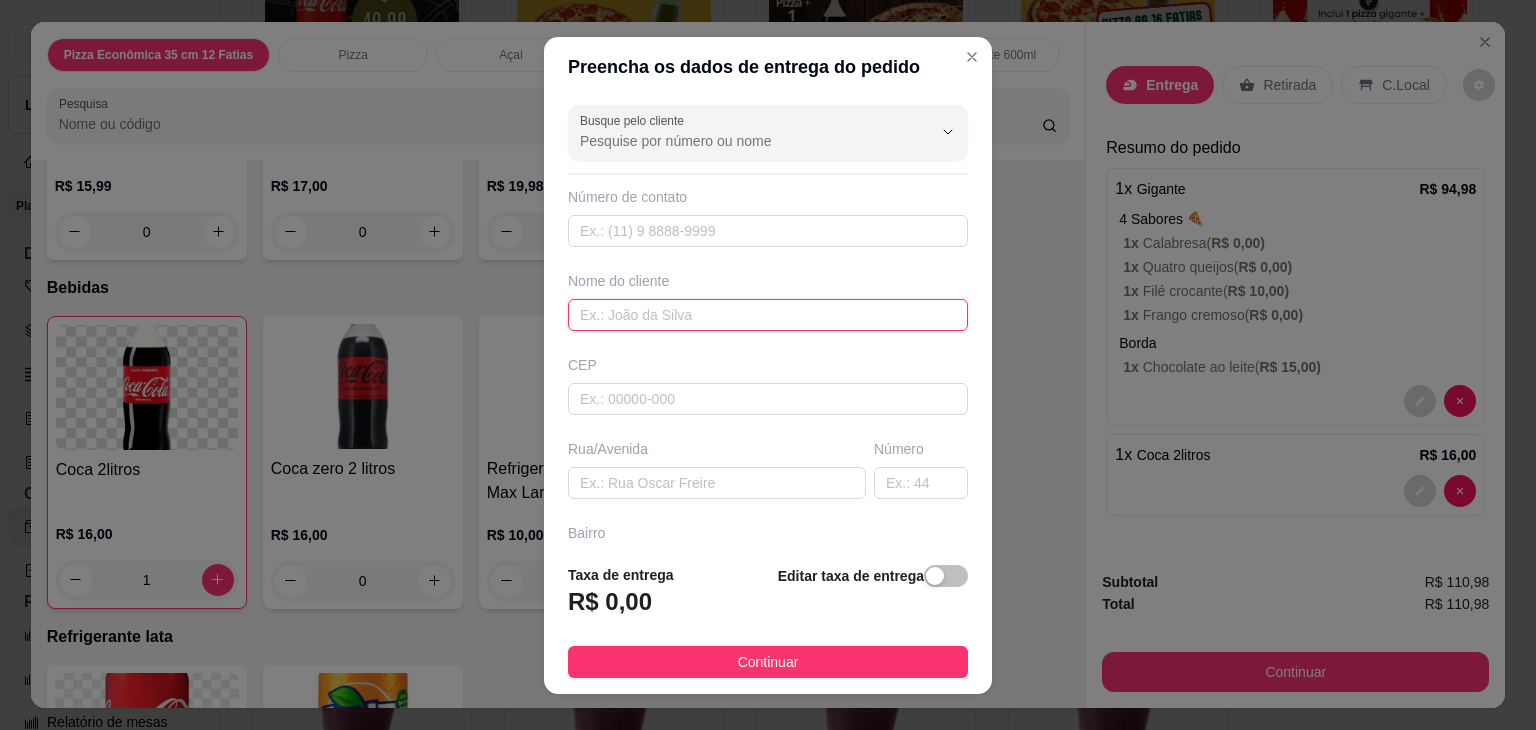 click at bounding box center [768, 315] 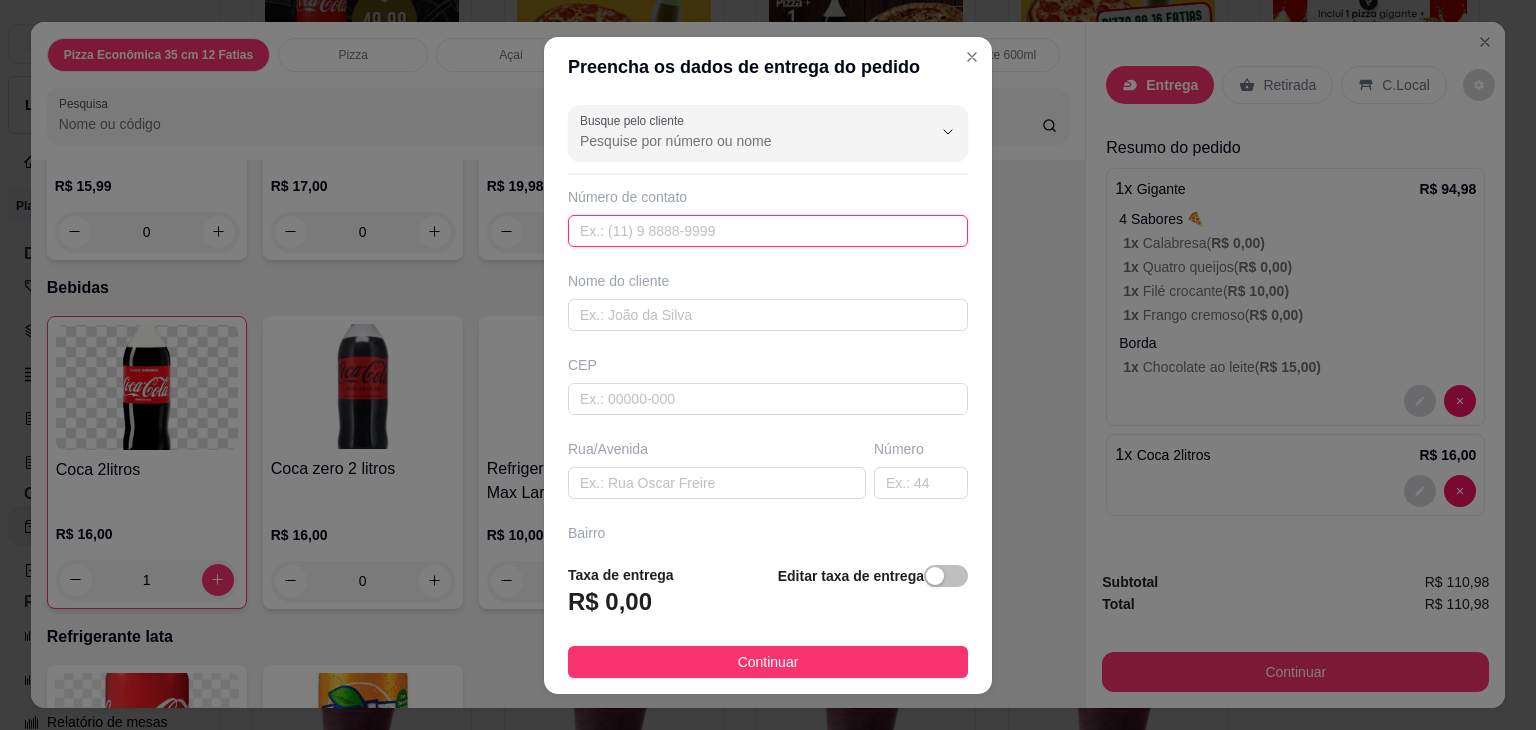 click at bounding box center (768, 231) 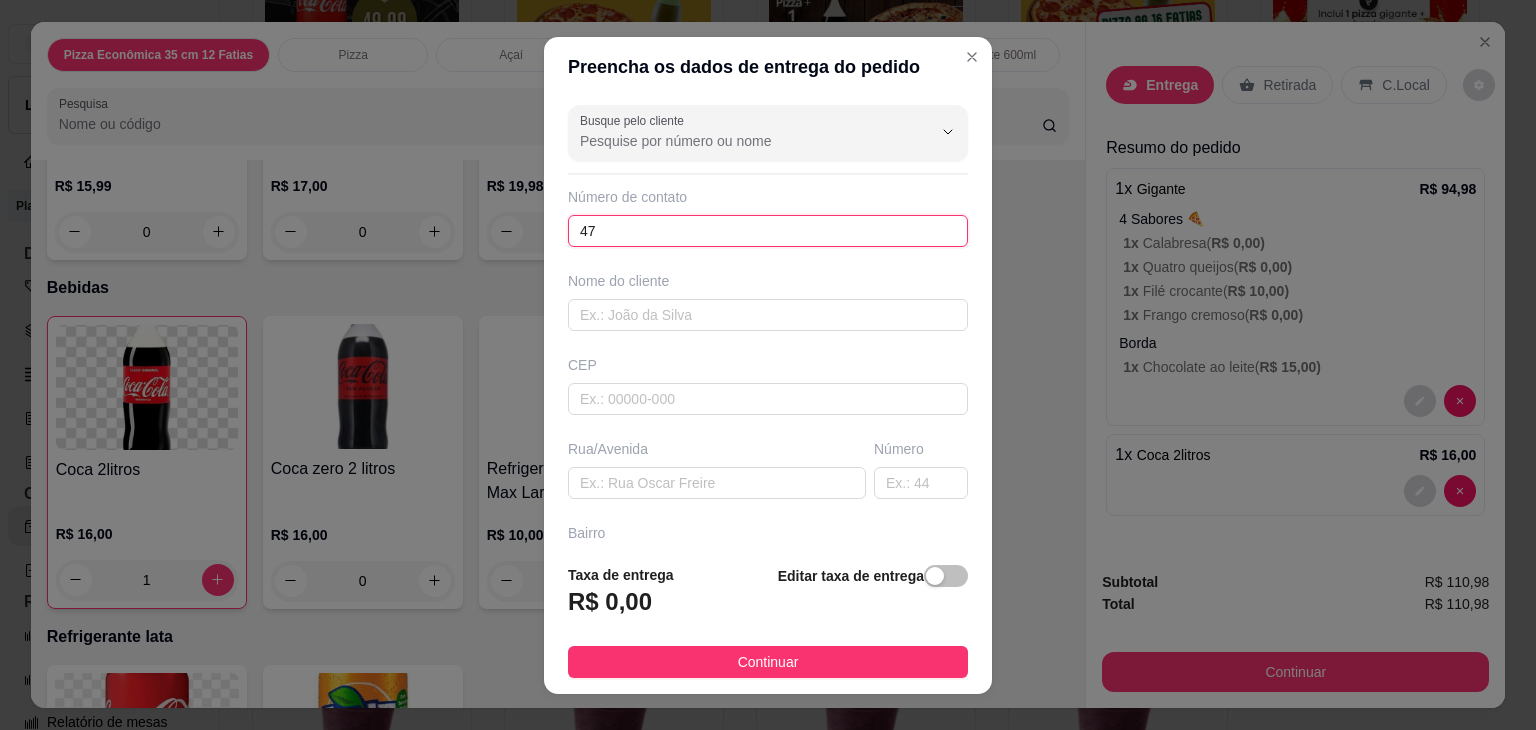 paste on "(47) 8888-4728" 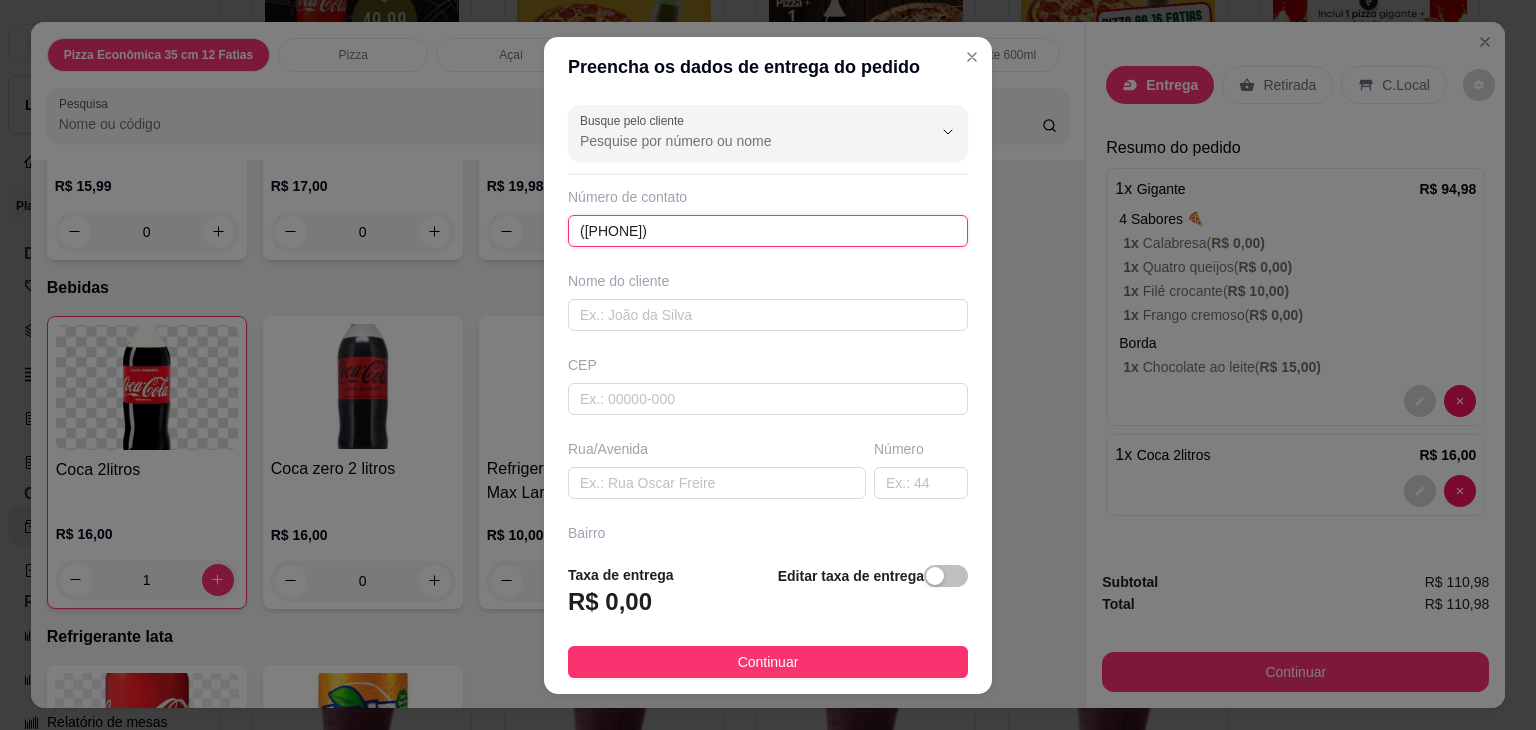 click on "(47) 8888-4728" at bounding box center [768, 231] 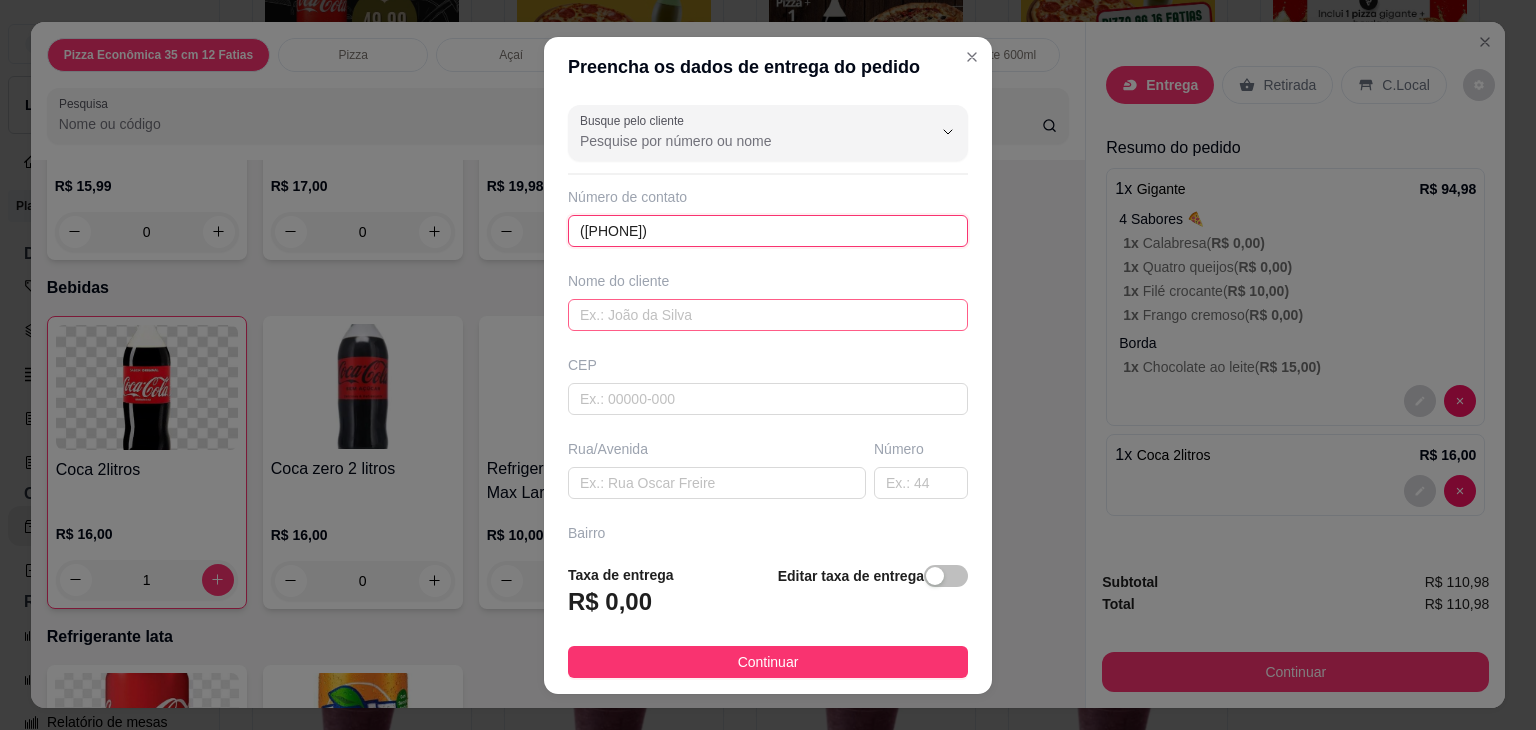 type on "(47) 98888-4728" 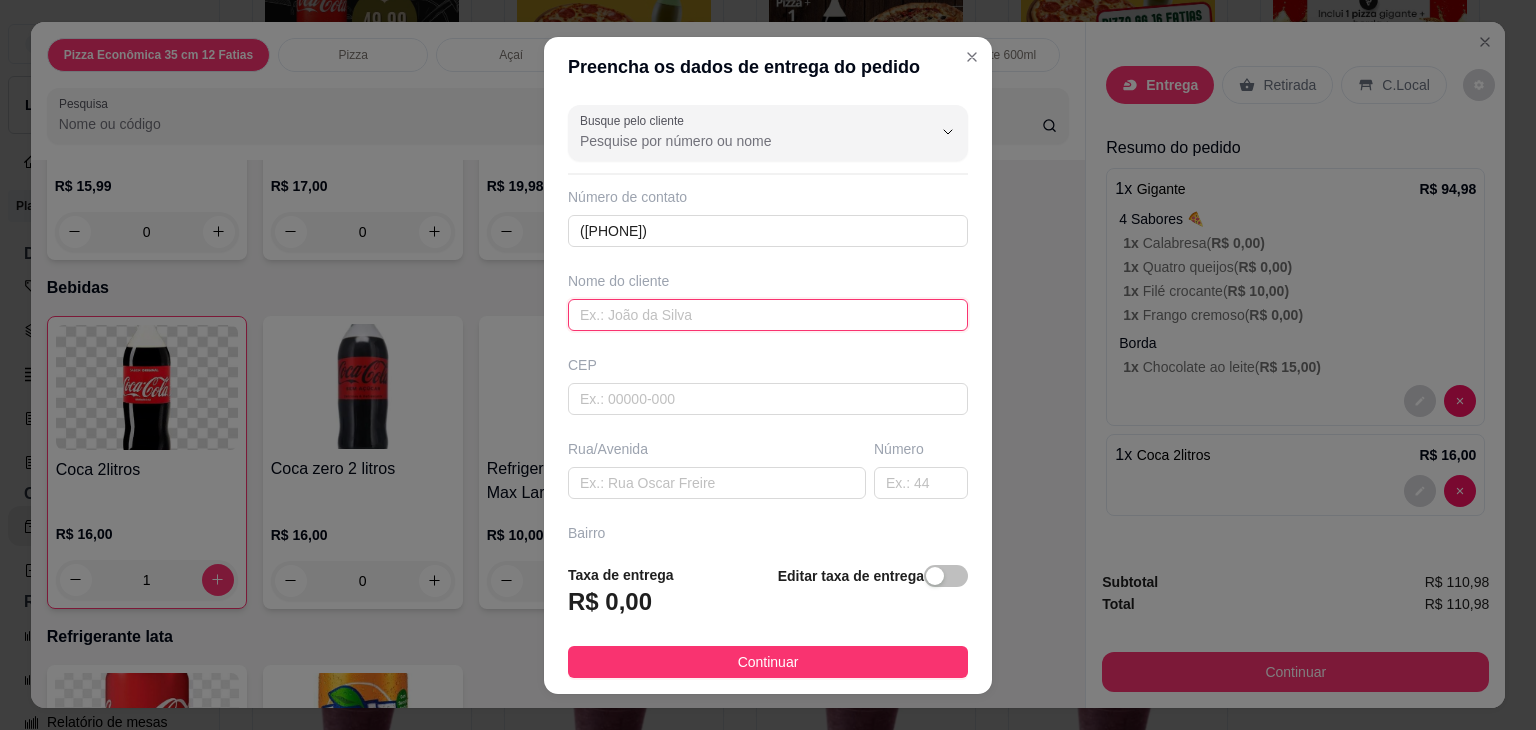 click at bounding box center (768, 315) 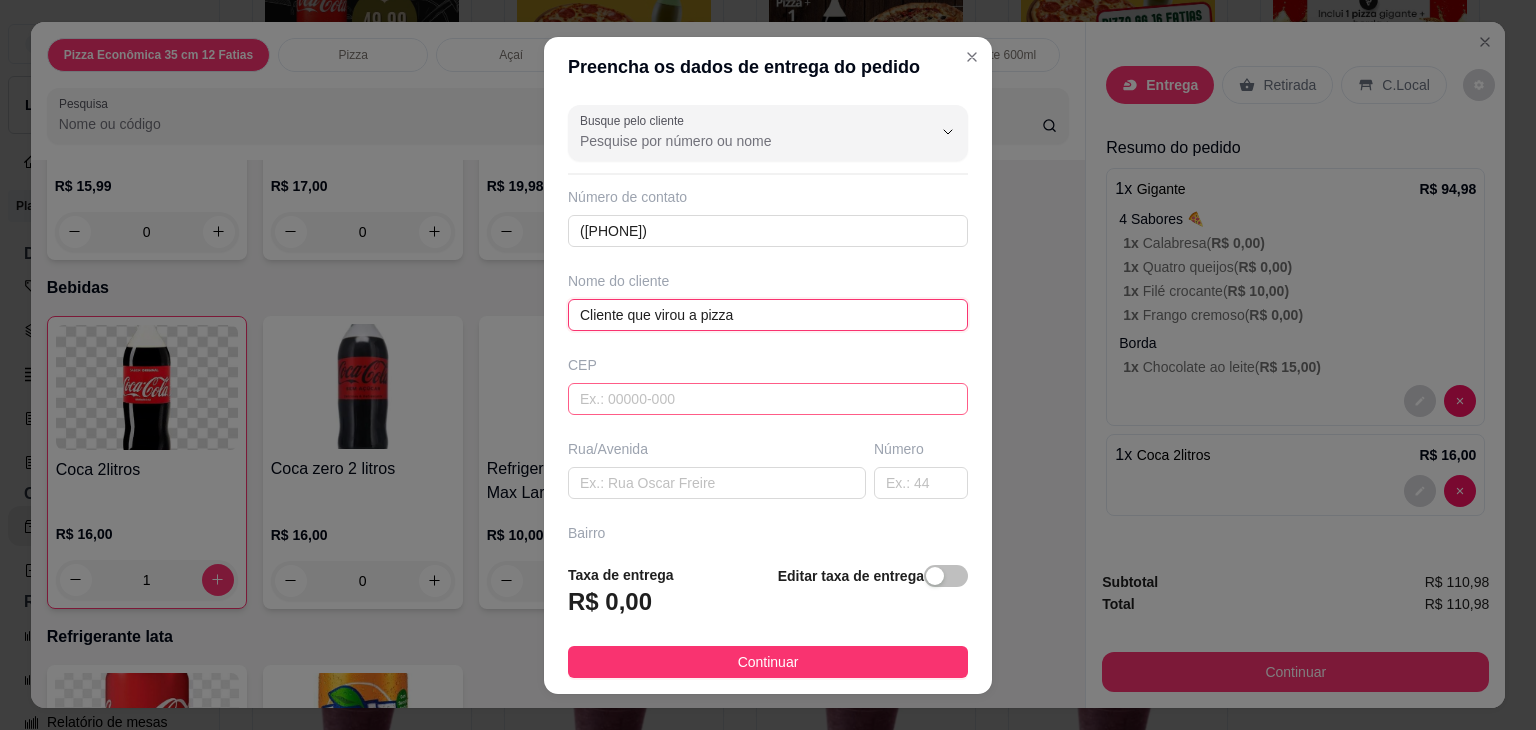 type on "Cliente que virou a pizza" 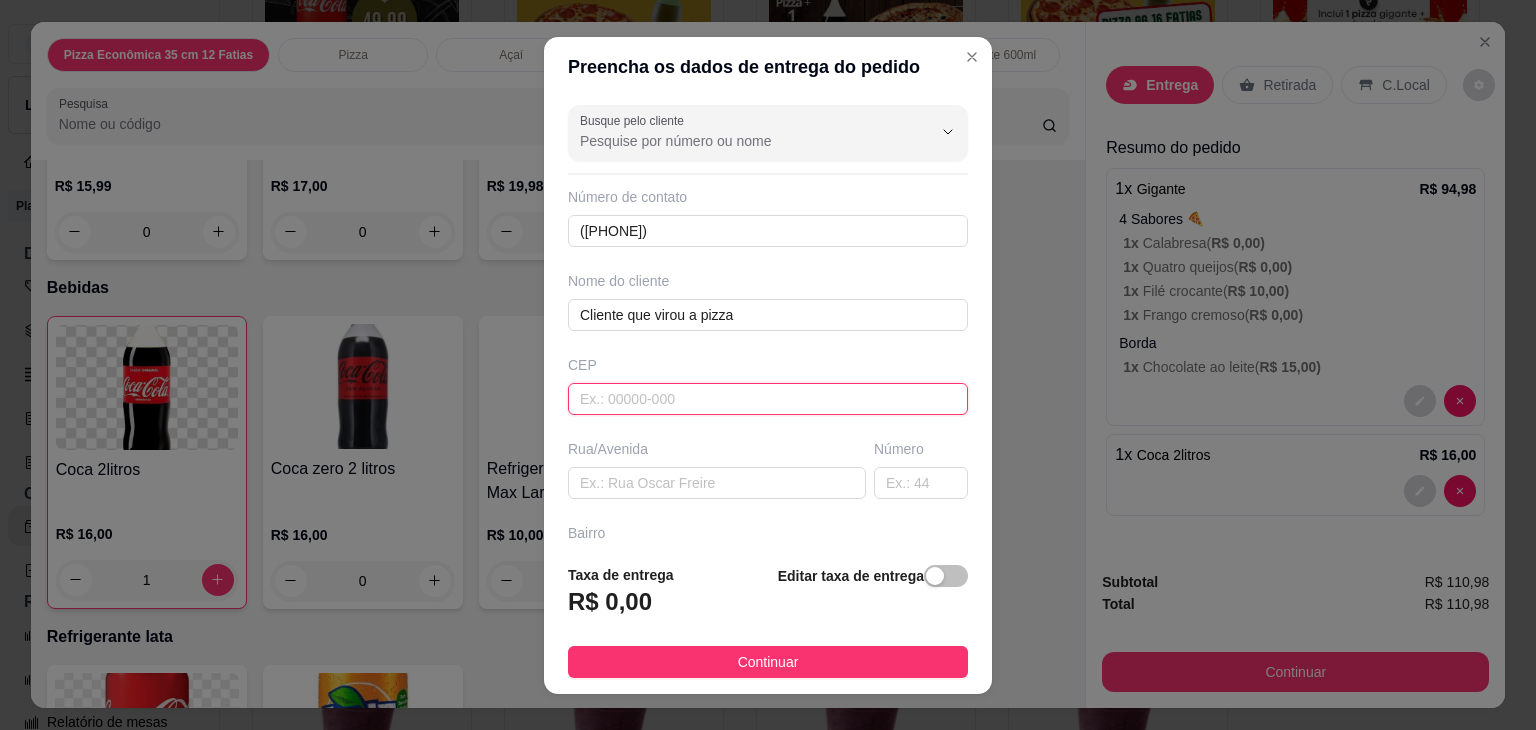click at bounding box center [768, 399] 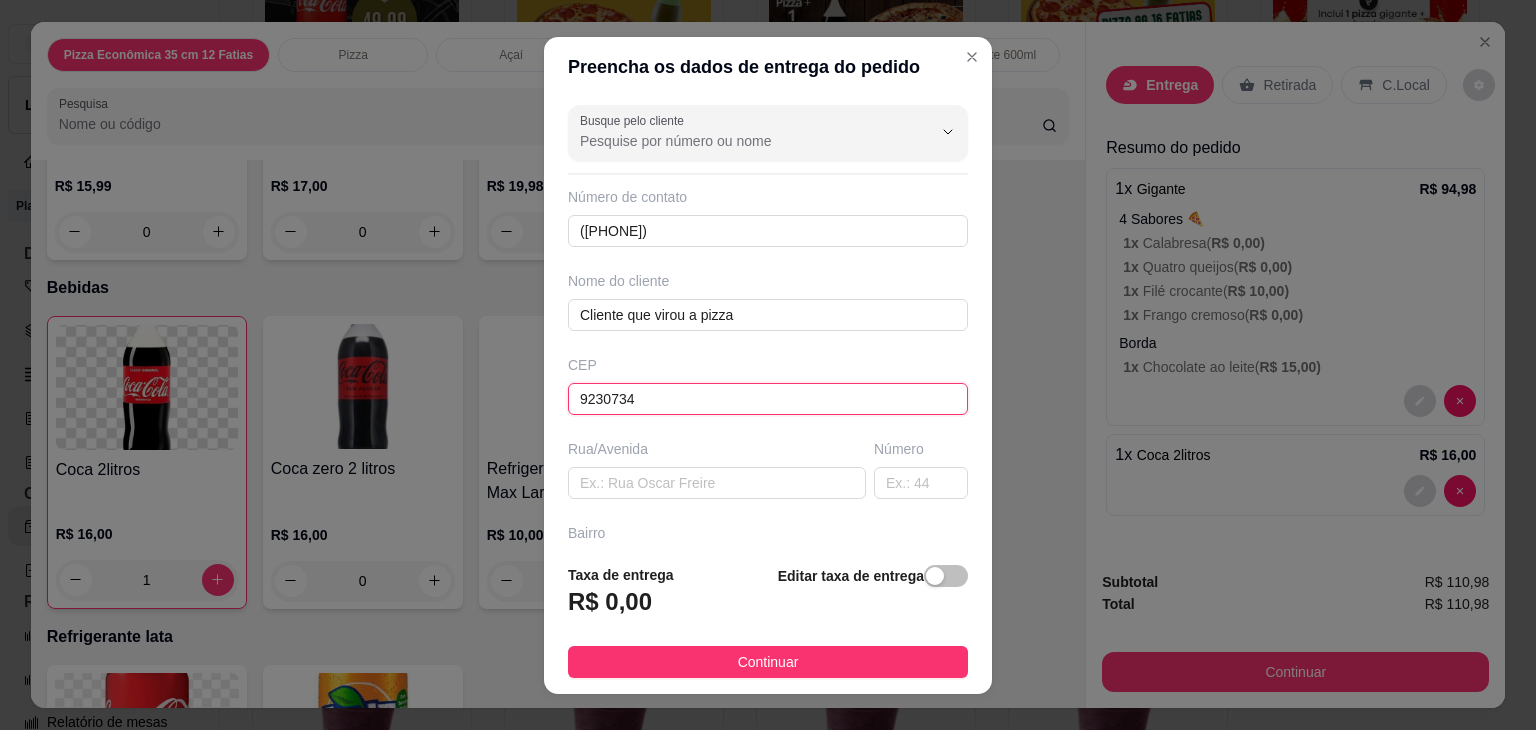 drag, startPoint x: 622, startPoint y: 397, endPoint x: 552, endPoint y: 391, distance: 70.256676 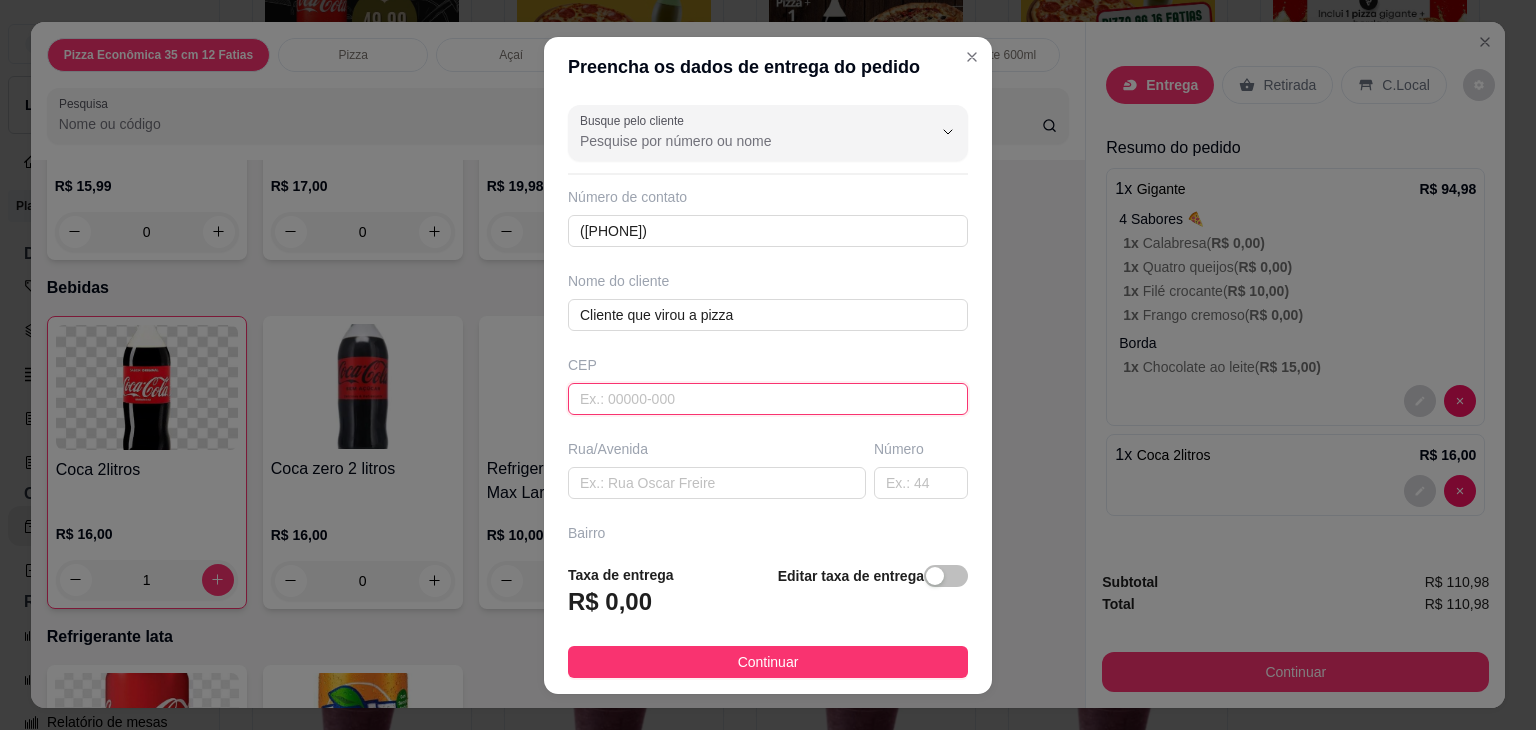 click at bounding box center [768, 399] 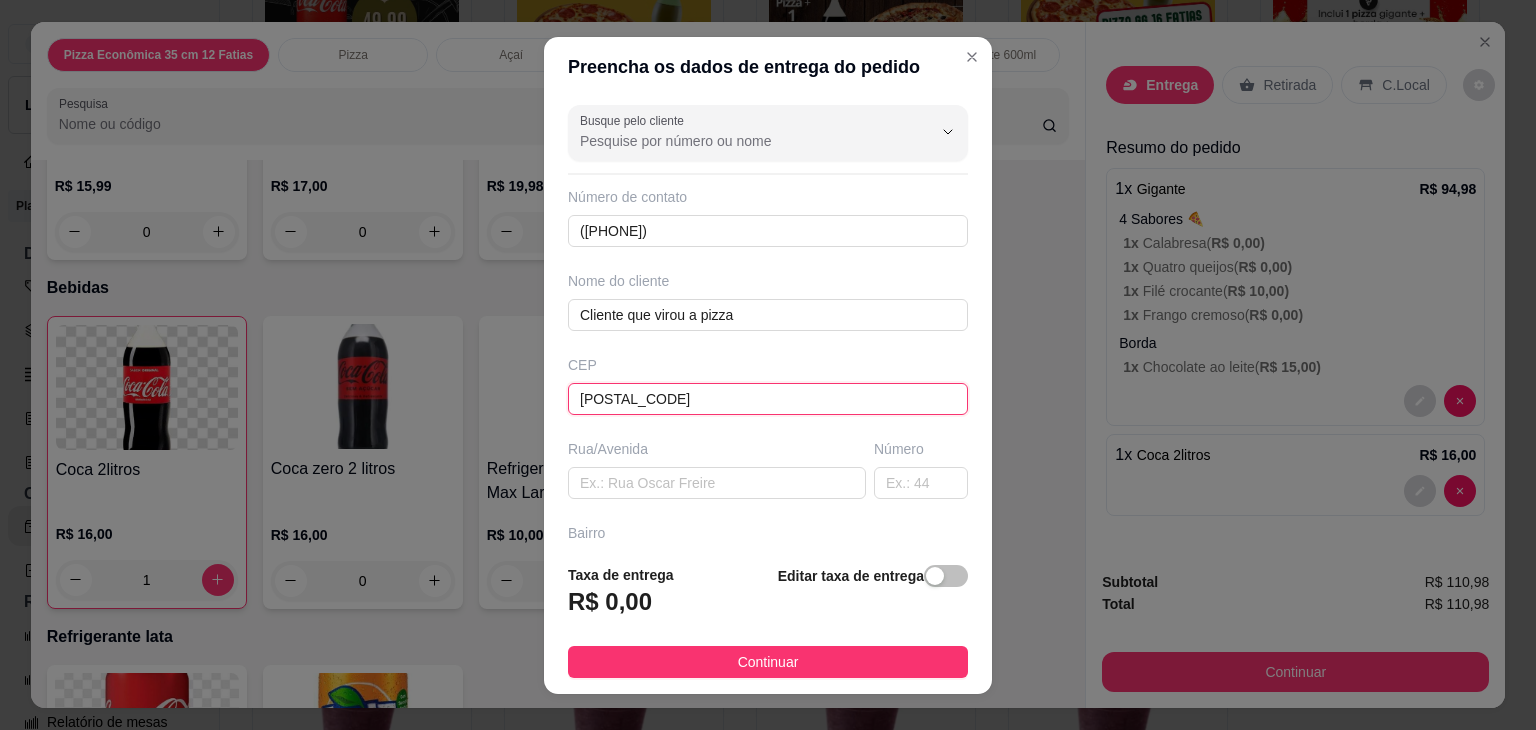 type on "Rua Engenheiro Eugênio Junqueira Neto" 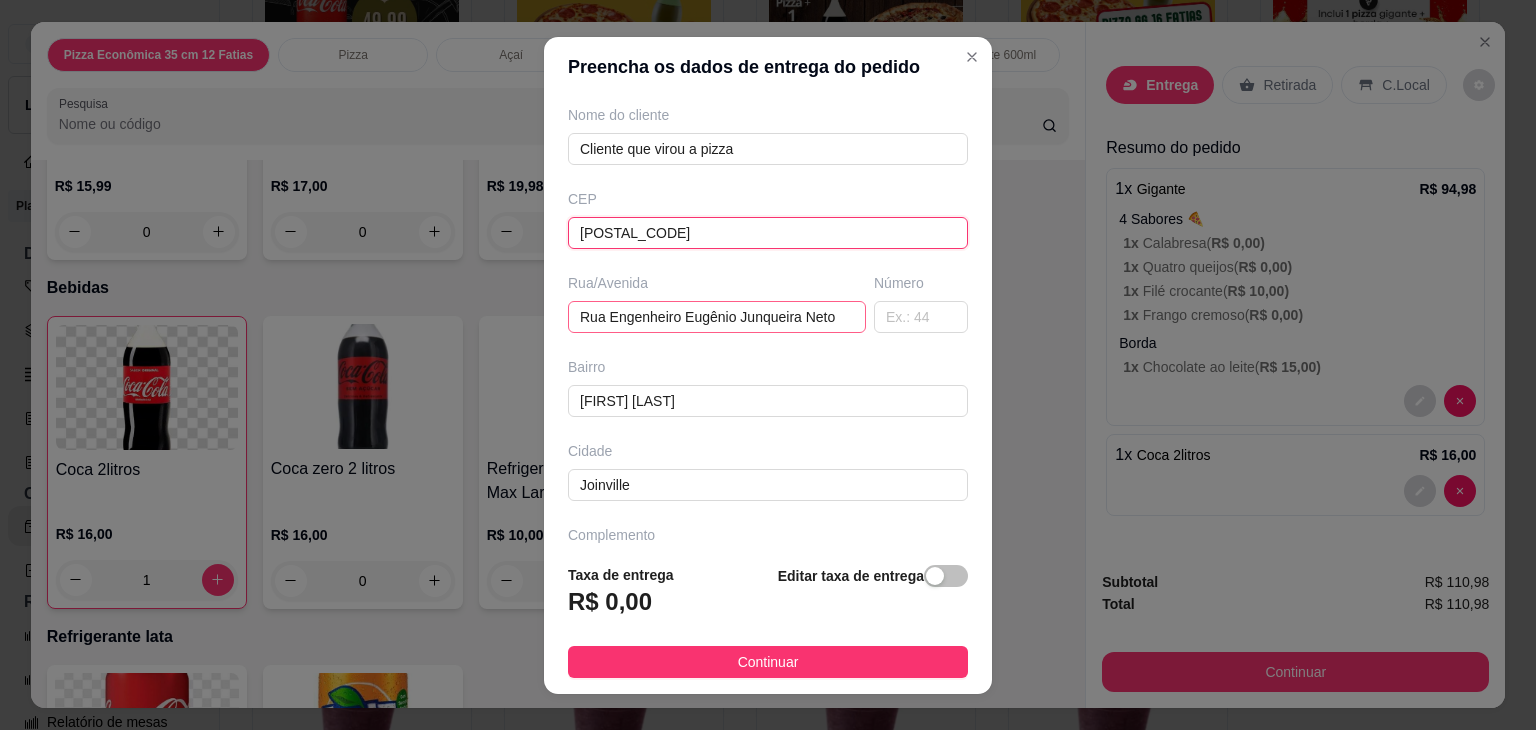 scroll, scrollTop: 220, scrollLeft: 0, axis: vertical 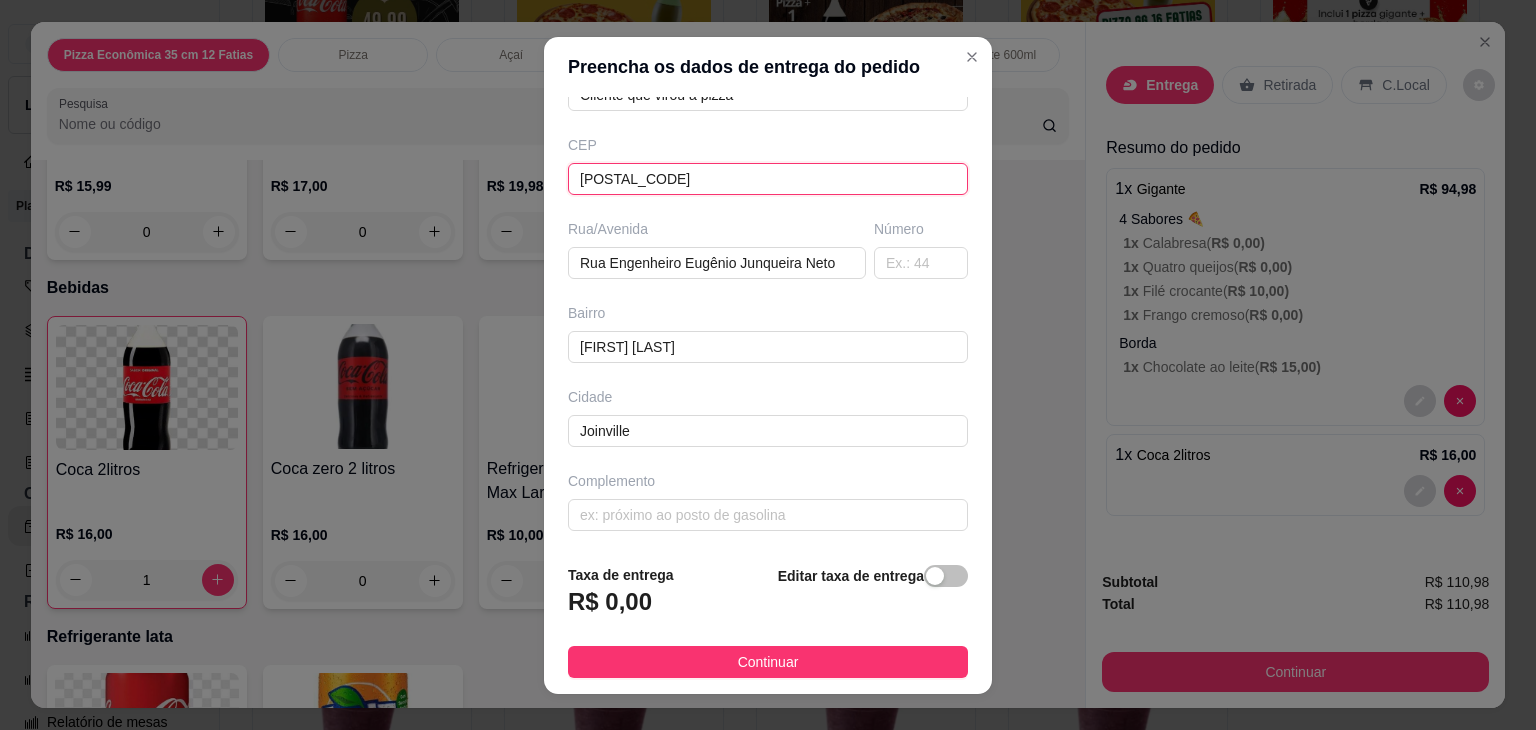 type on "89230734" 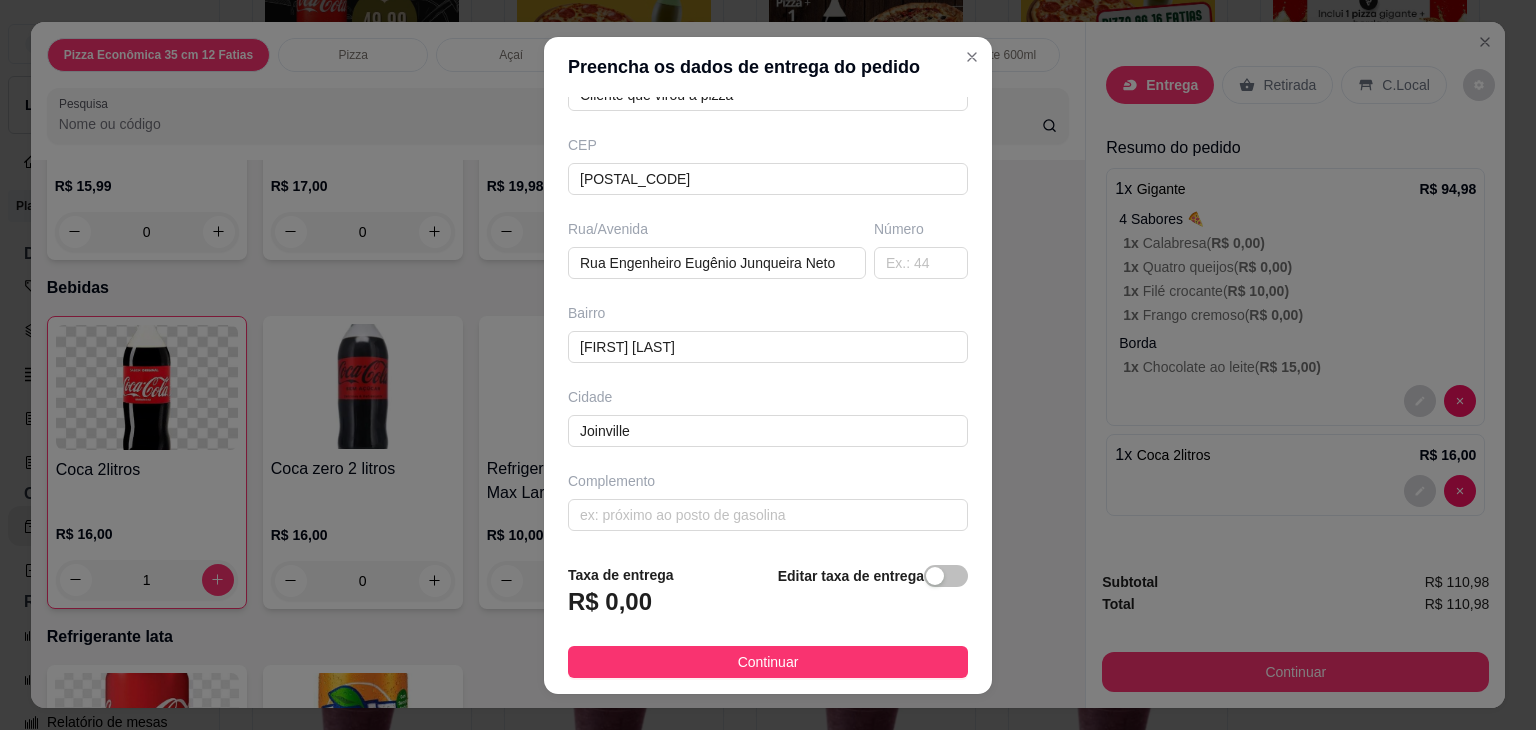 scroll, scrollTop: 220, scrollLeft: 0, axis: vertical 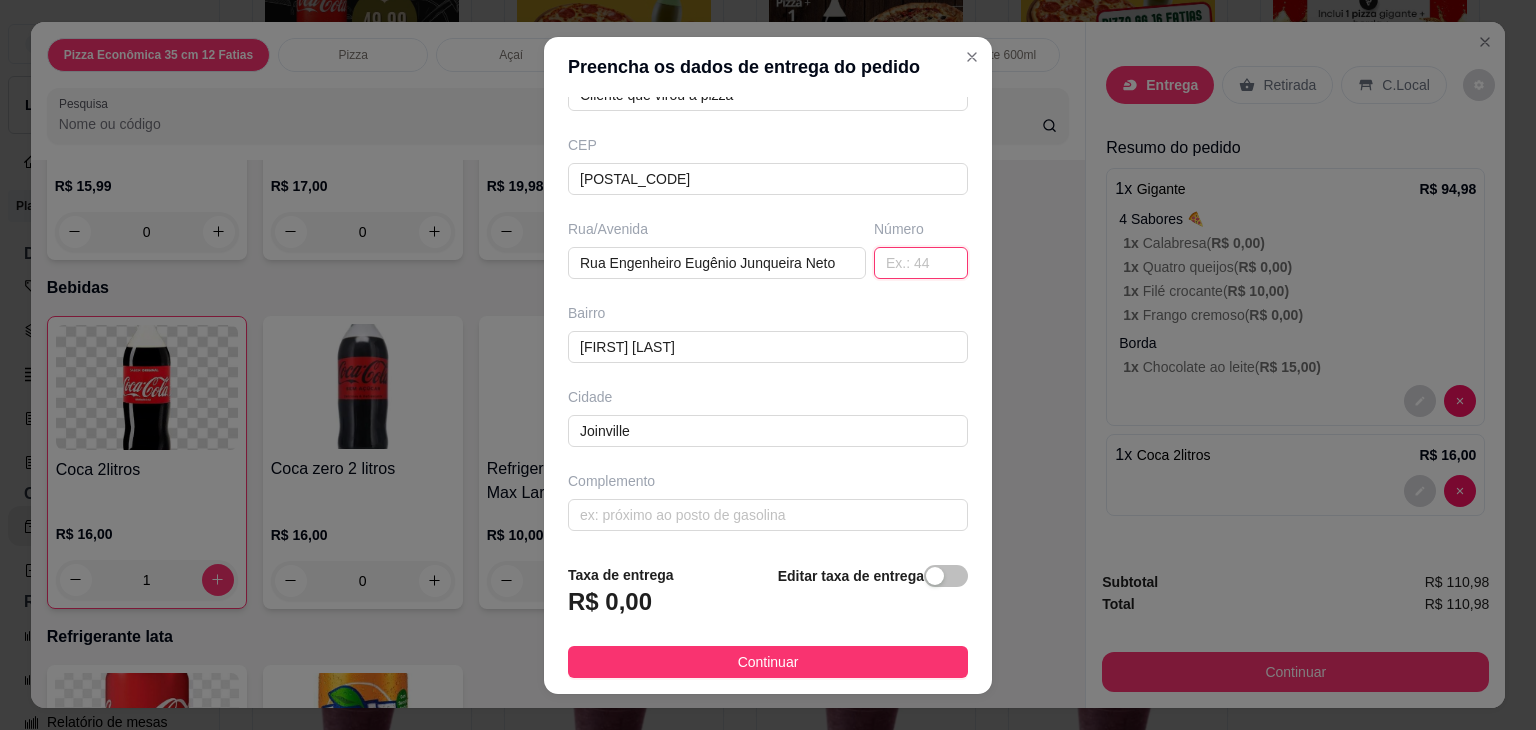 click at bounding box center (921, 263) 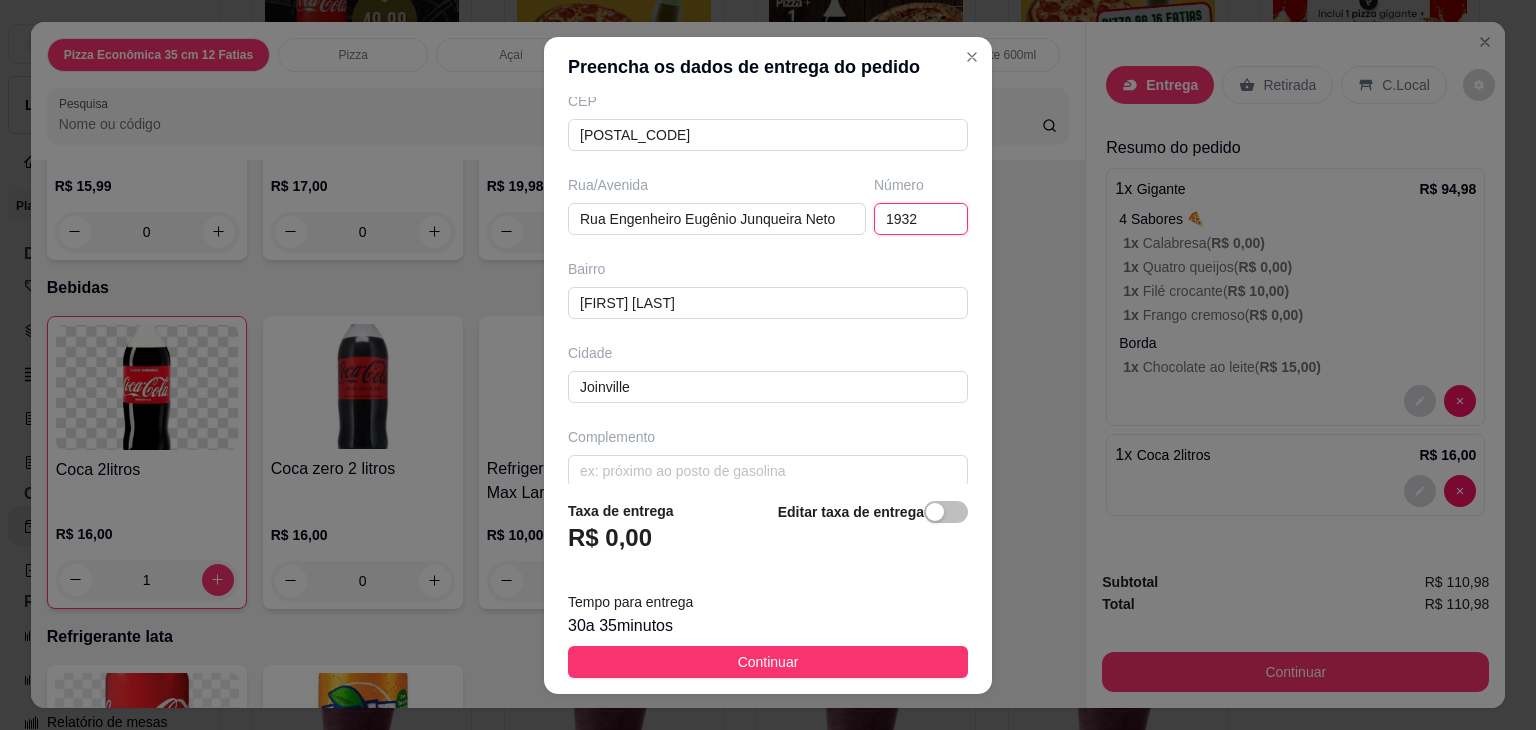 scroll, scrollTop: 284, scrollLeft: 0, axis: vertical 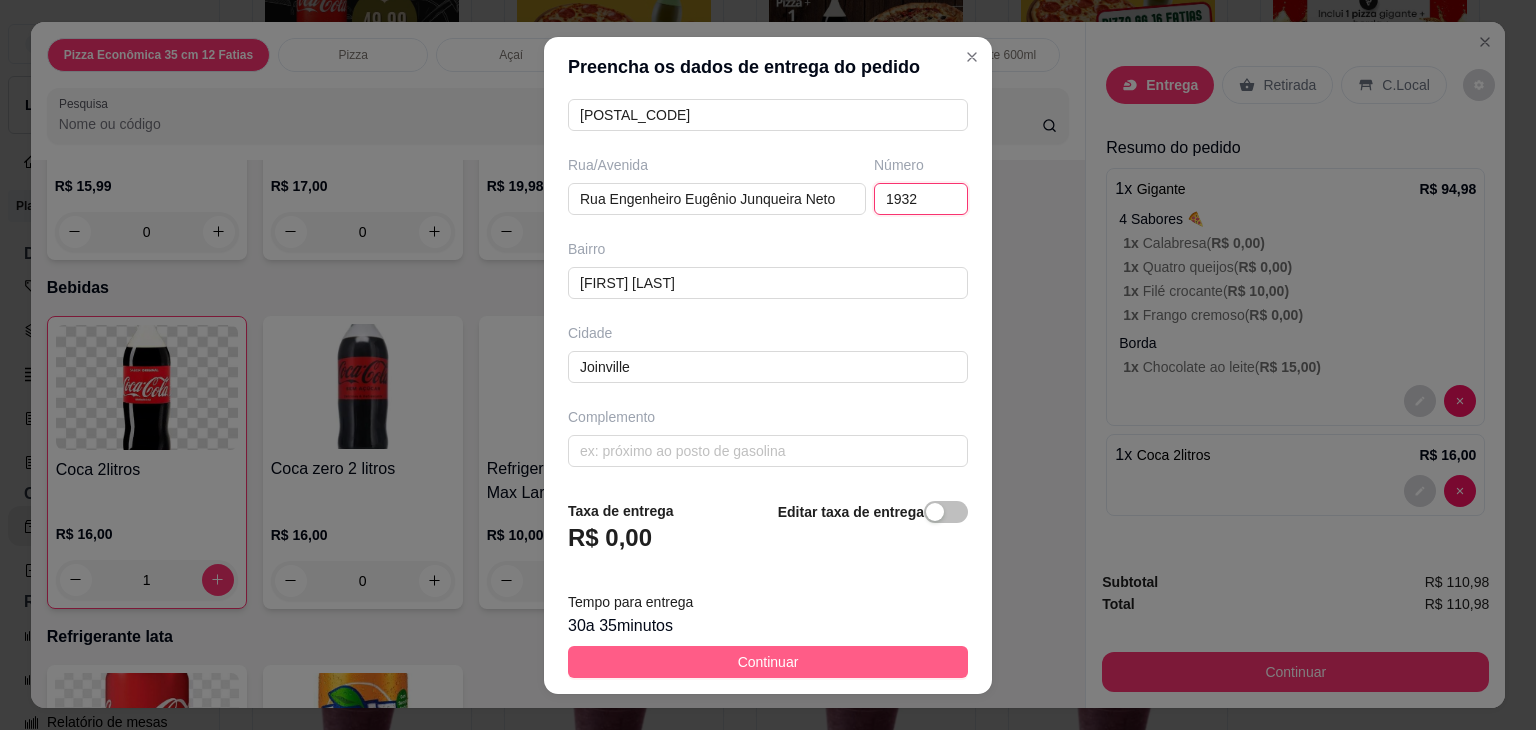type on "1932" 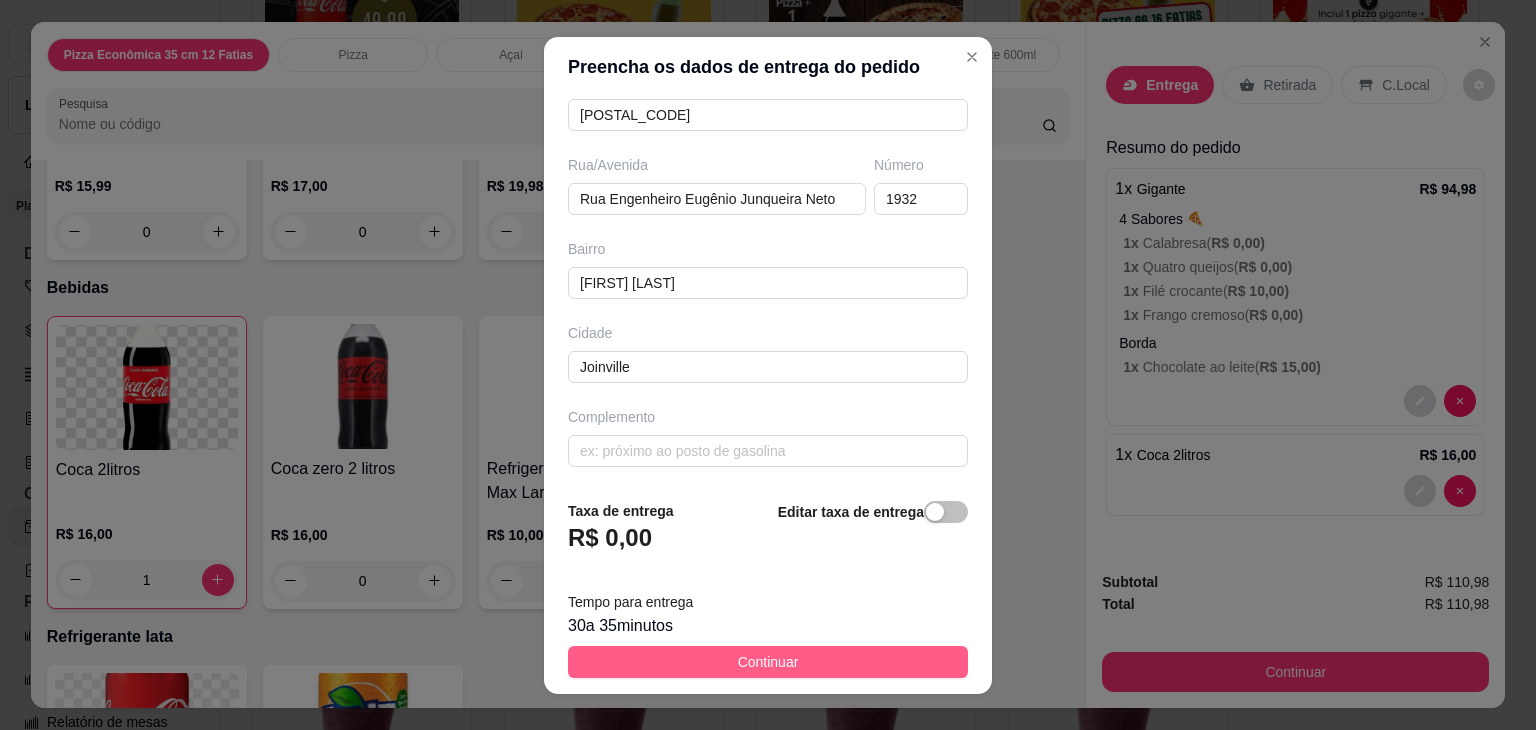 click on "Continuar" at bounding box center [768, 662] 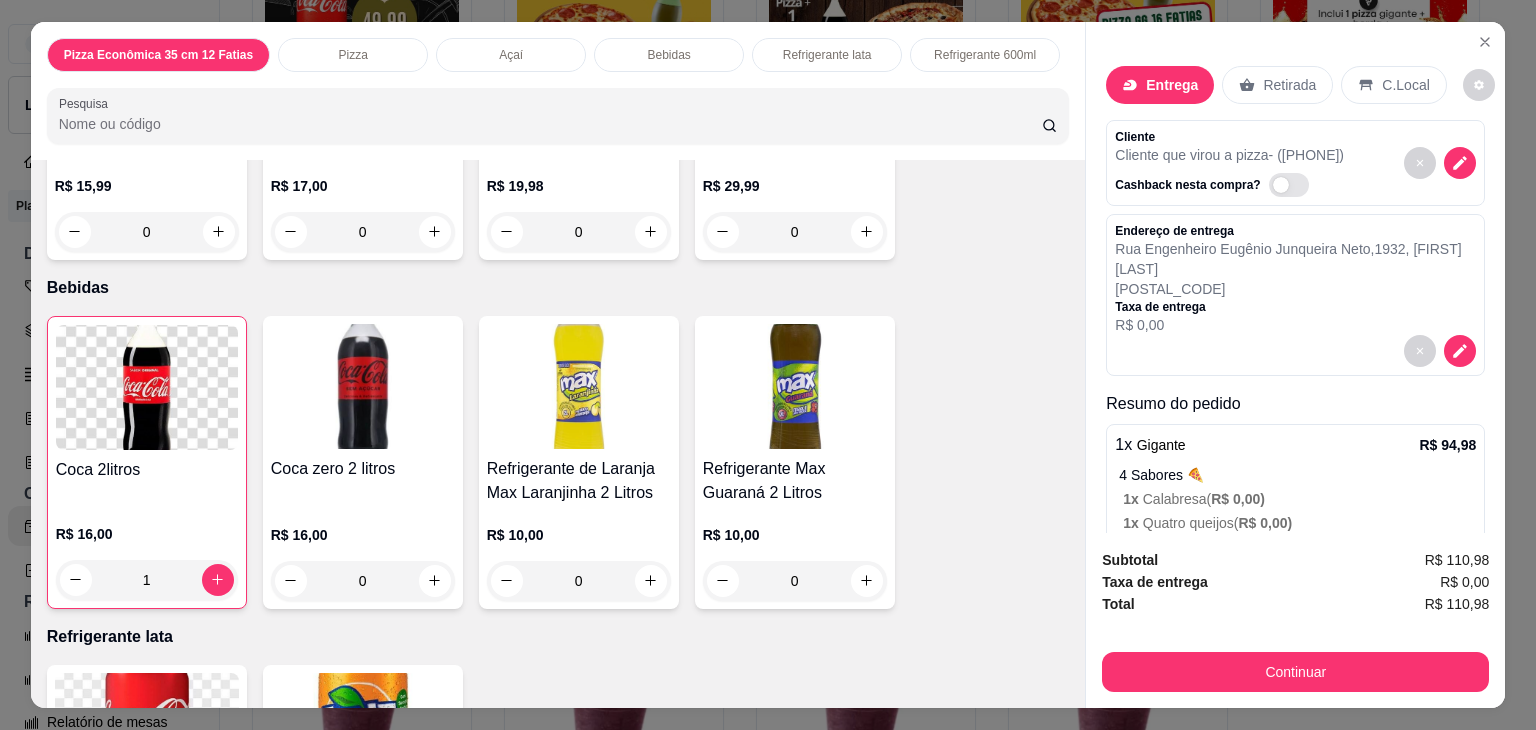 scroll, scrollTop: 264, scrollLeft: 0, axis: vertical 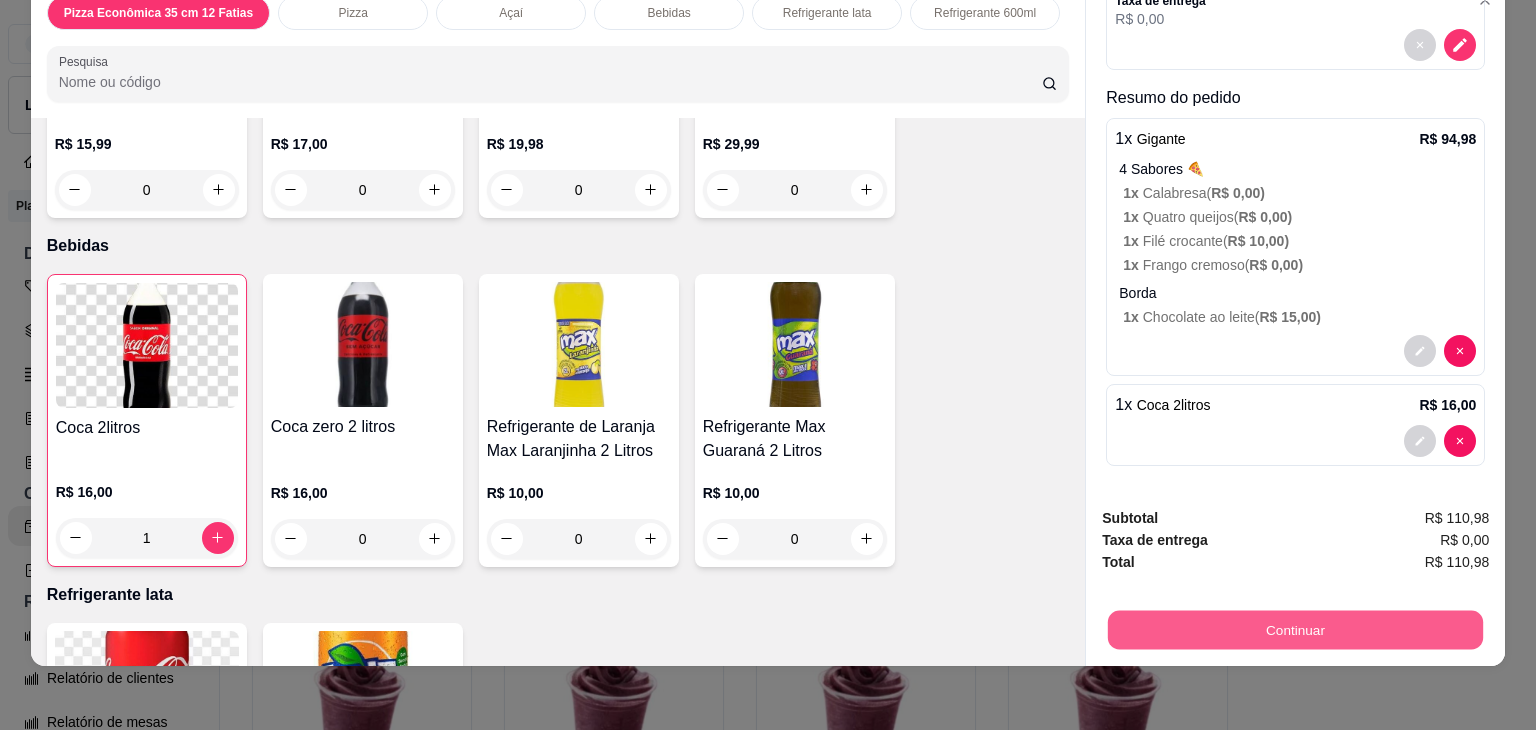 click on "Continuar" at bounding box center [1295, 630] 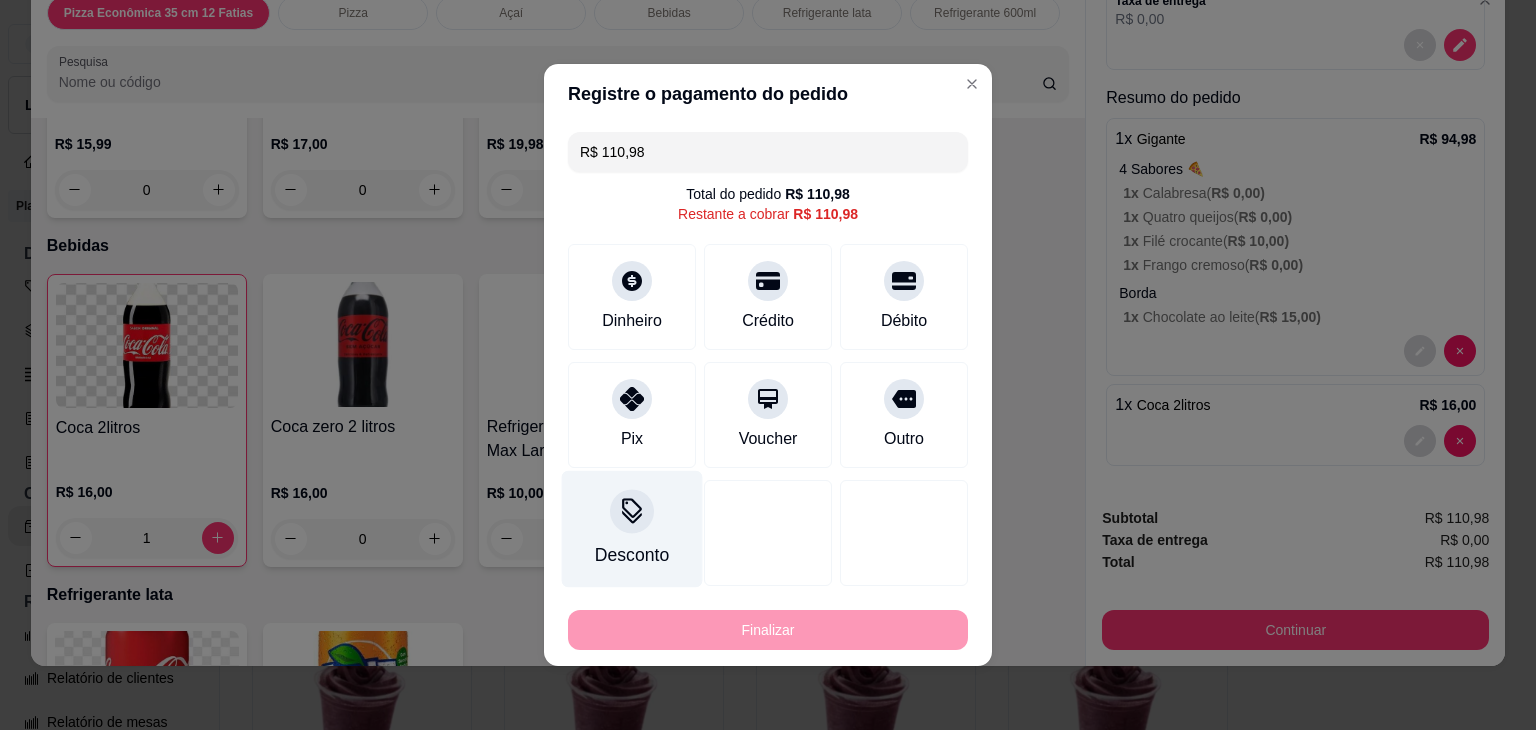 click 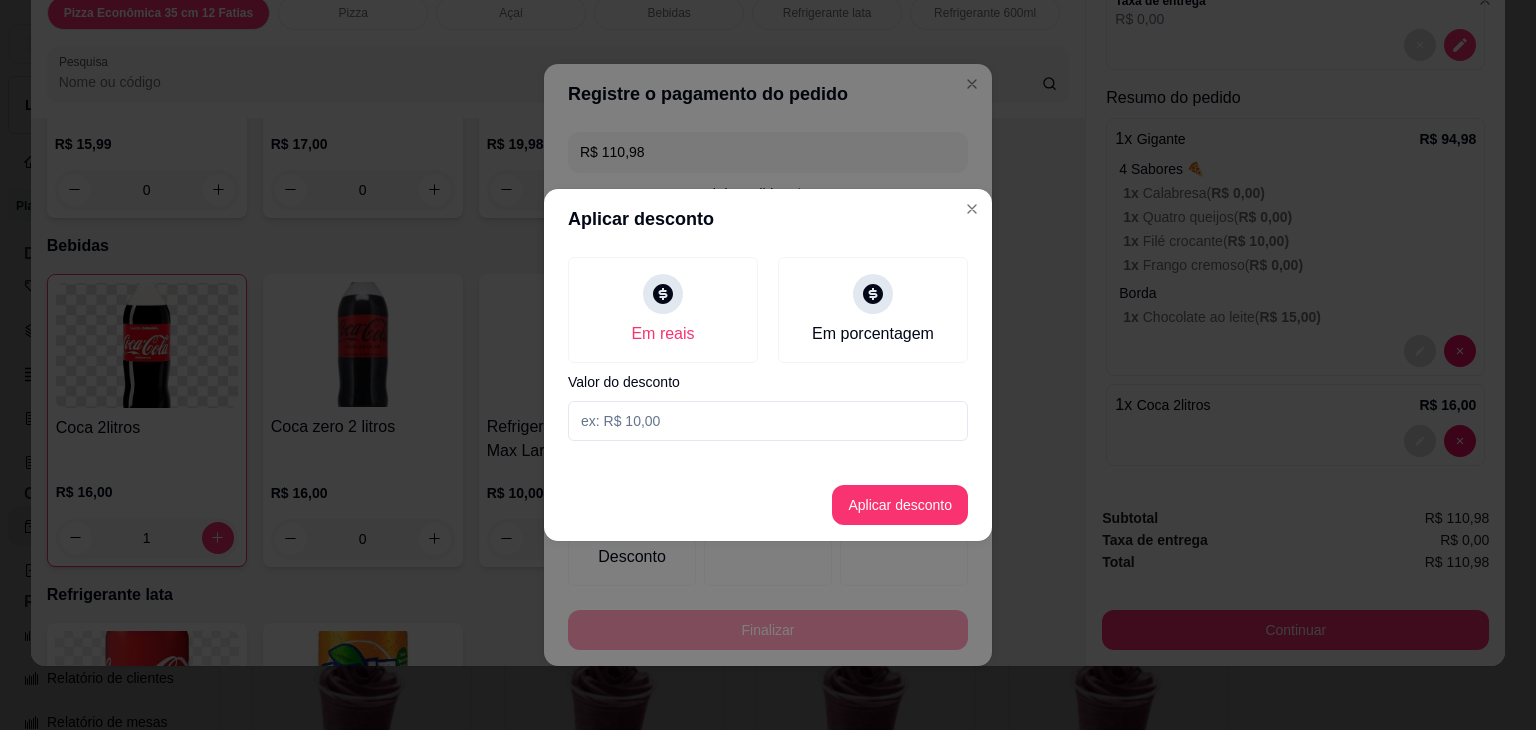 click at bounding box center (768, 421) 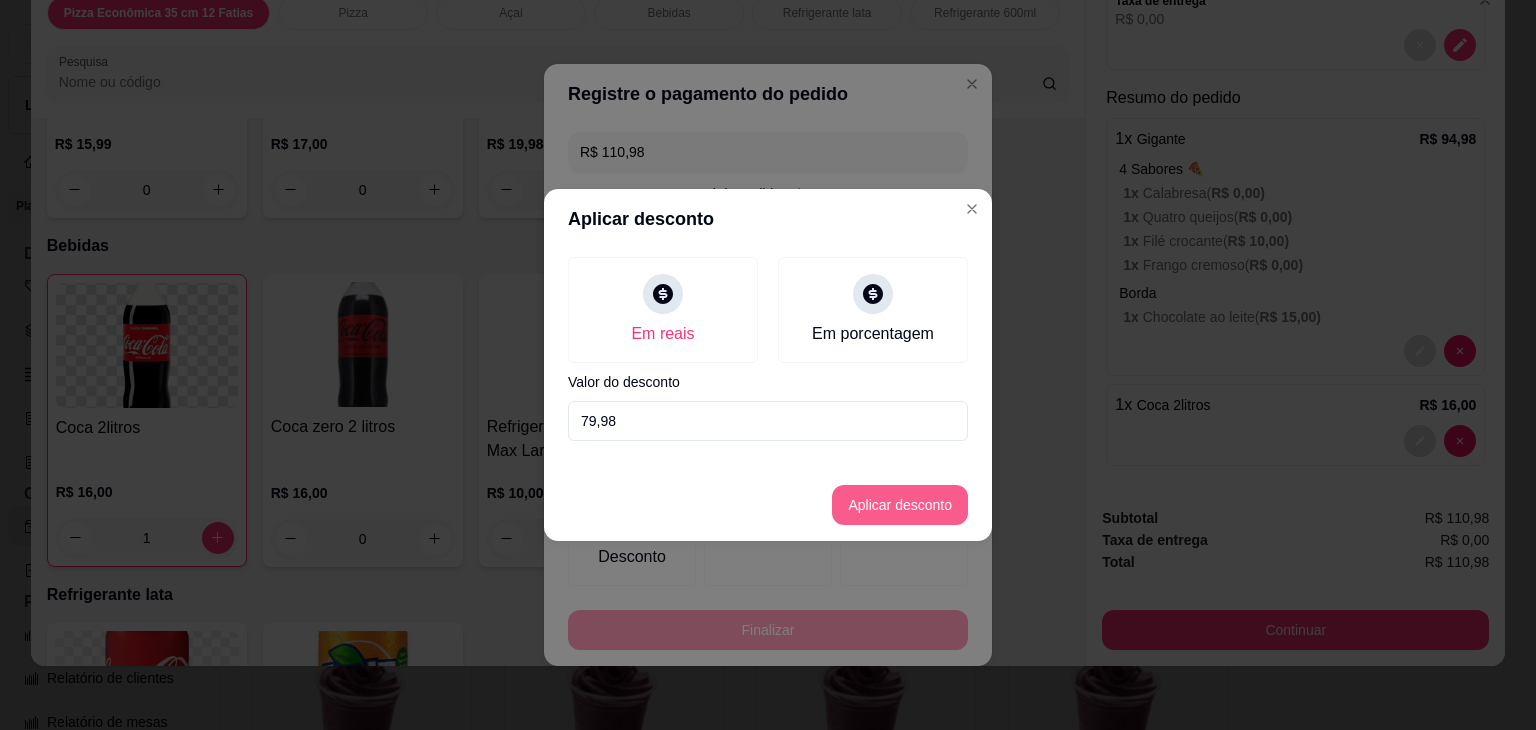 type on "79,98" 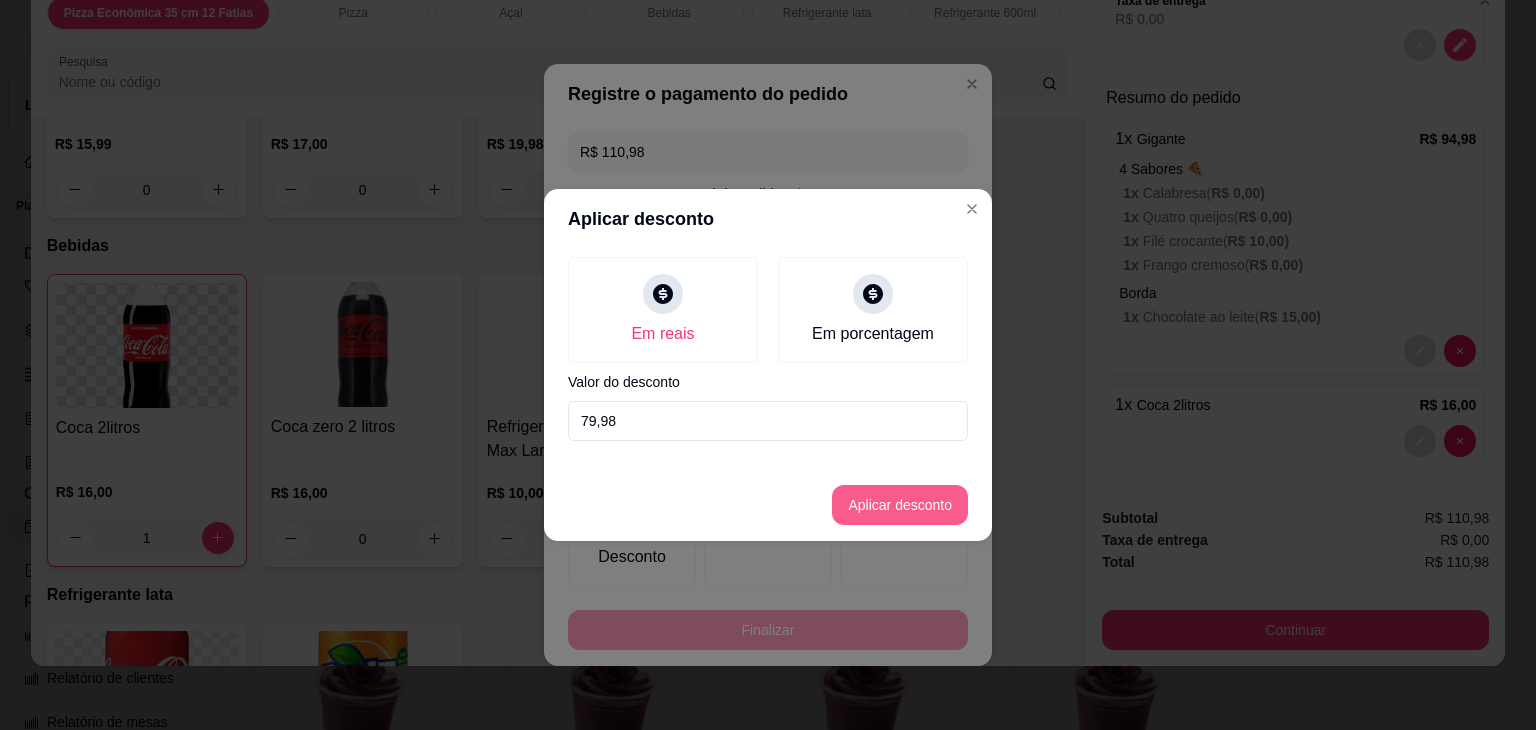 click on "Aplicar desconto" at bounding box center (900, 505) 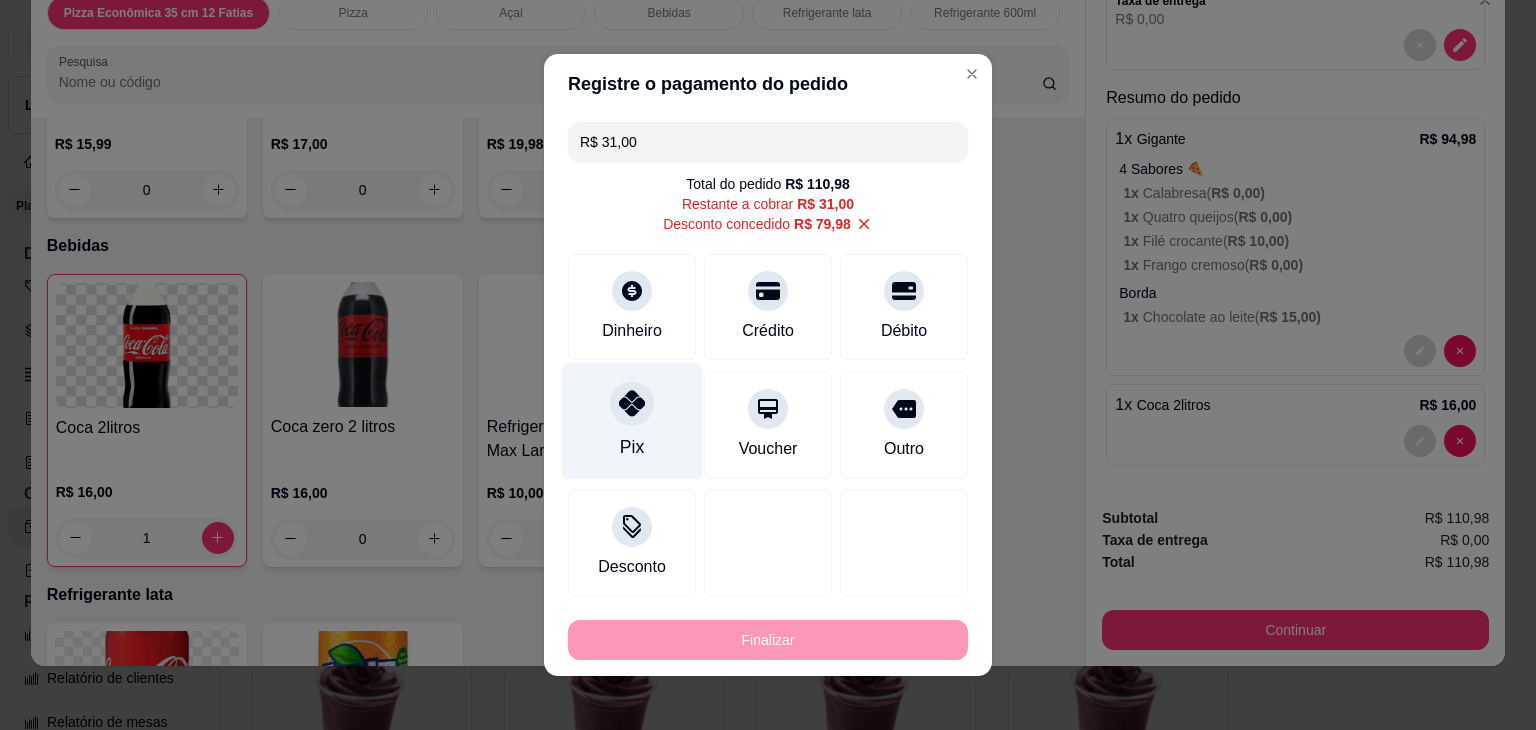 click 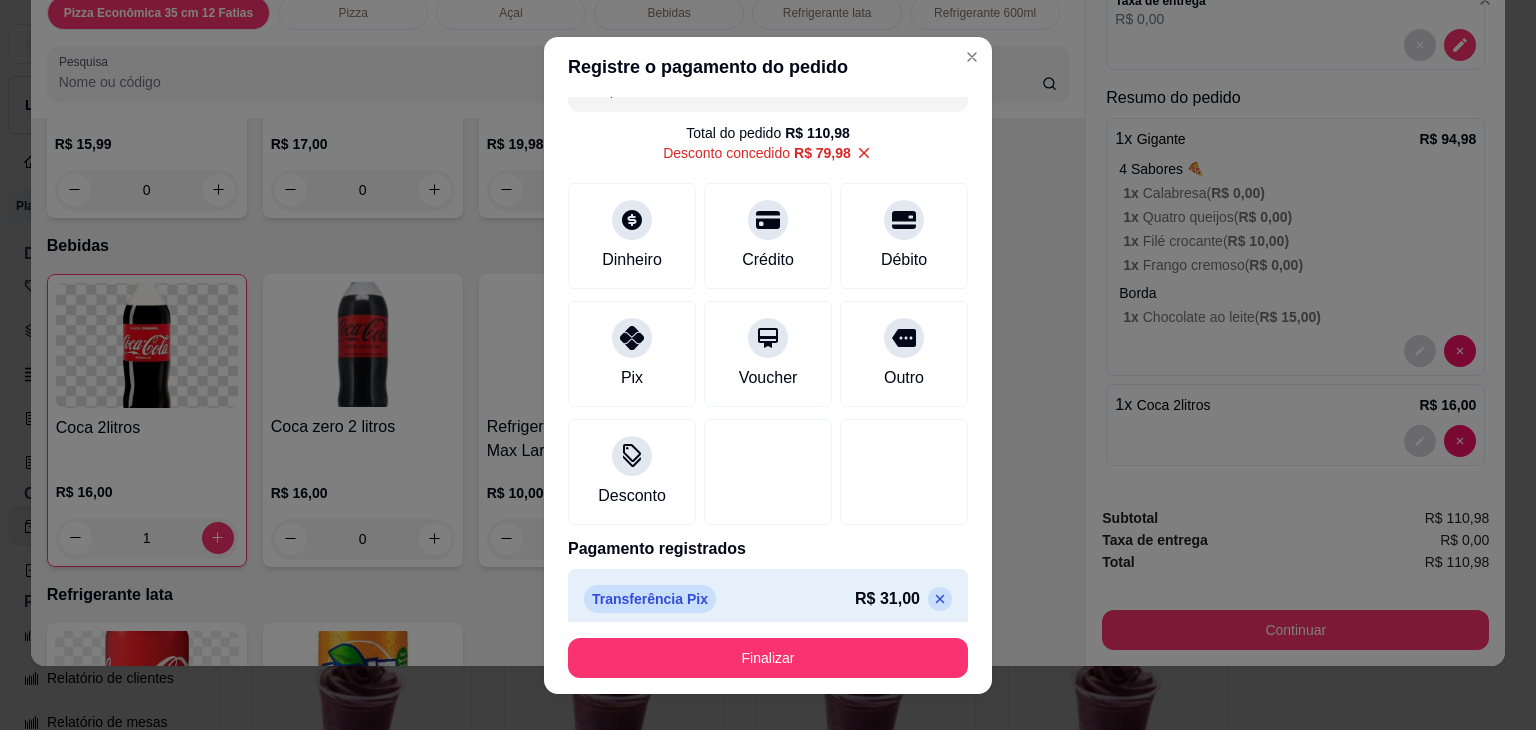 scroll, scrollTop: 48, scrollLeft: 0, axis: vertical 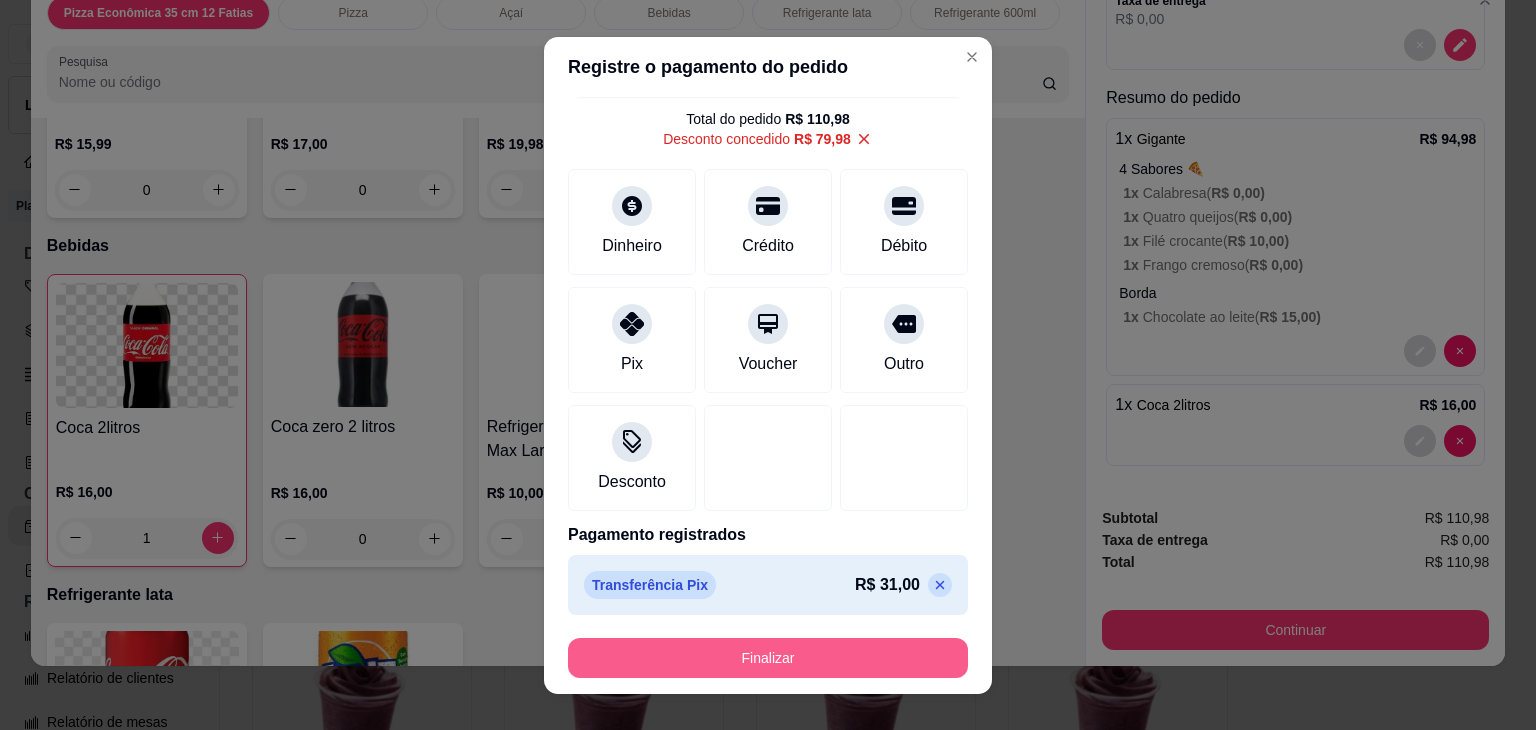 click on "Finalizar" at bounding box center [768, 658] 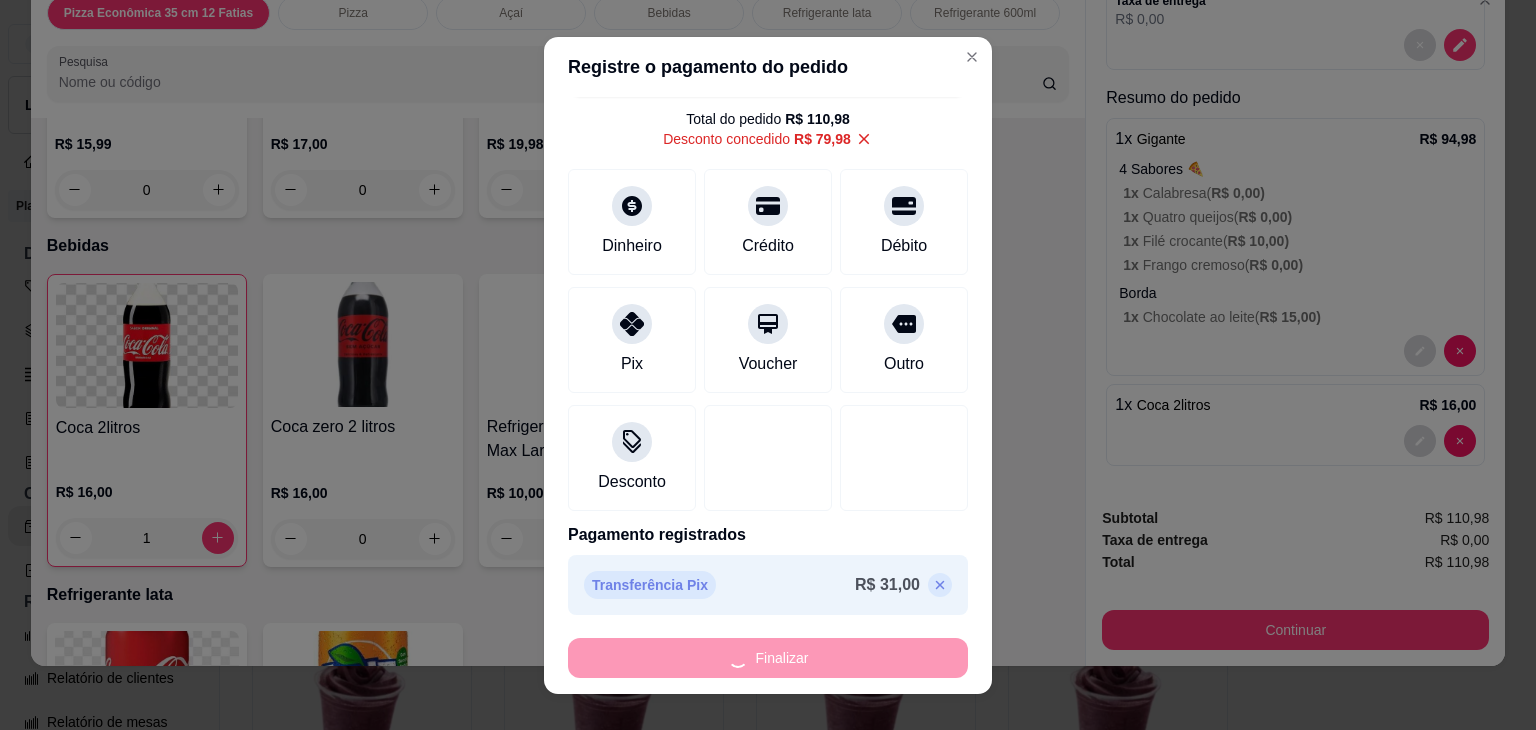 type on "0" 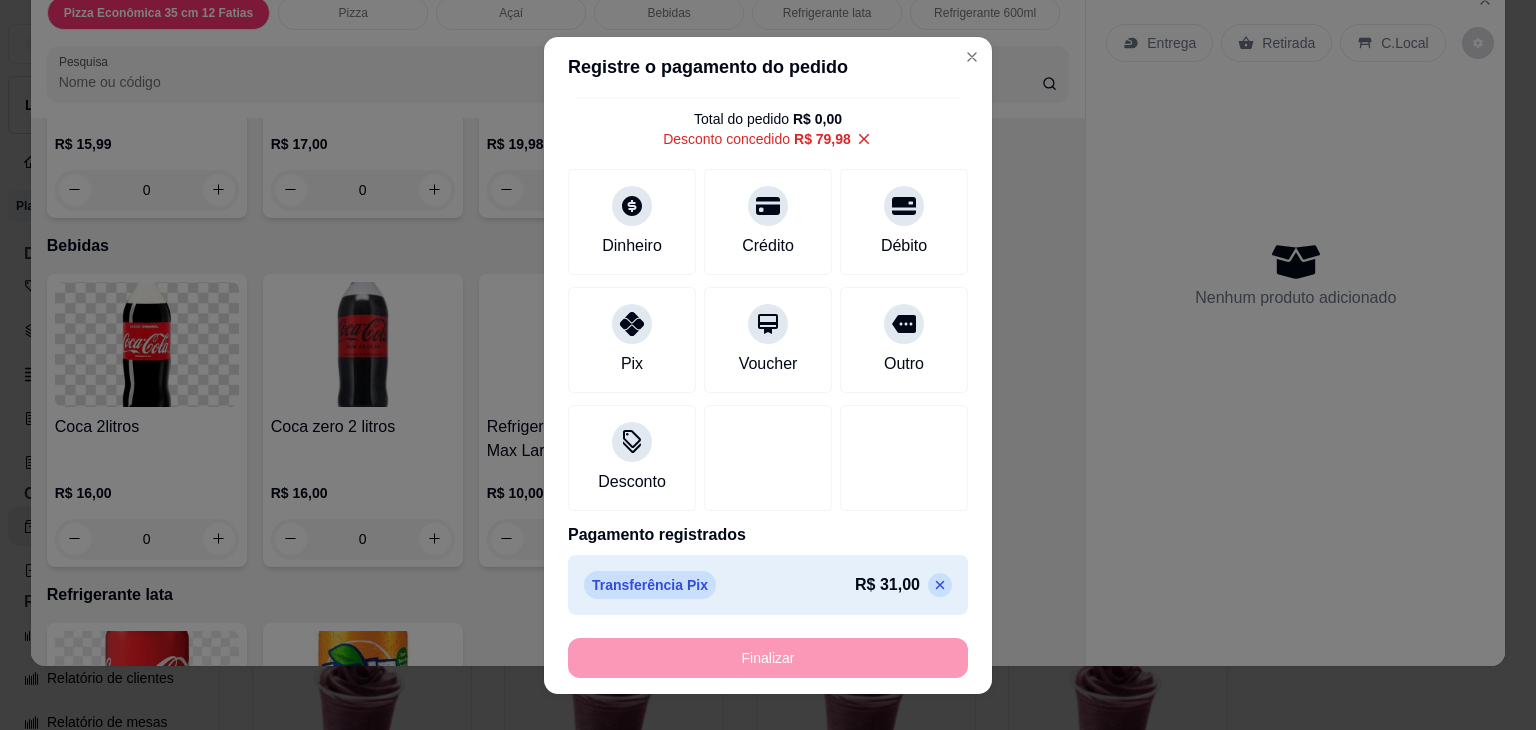 type on "-R$ 110,98" 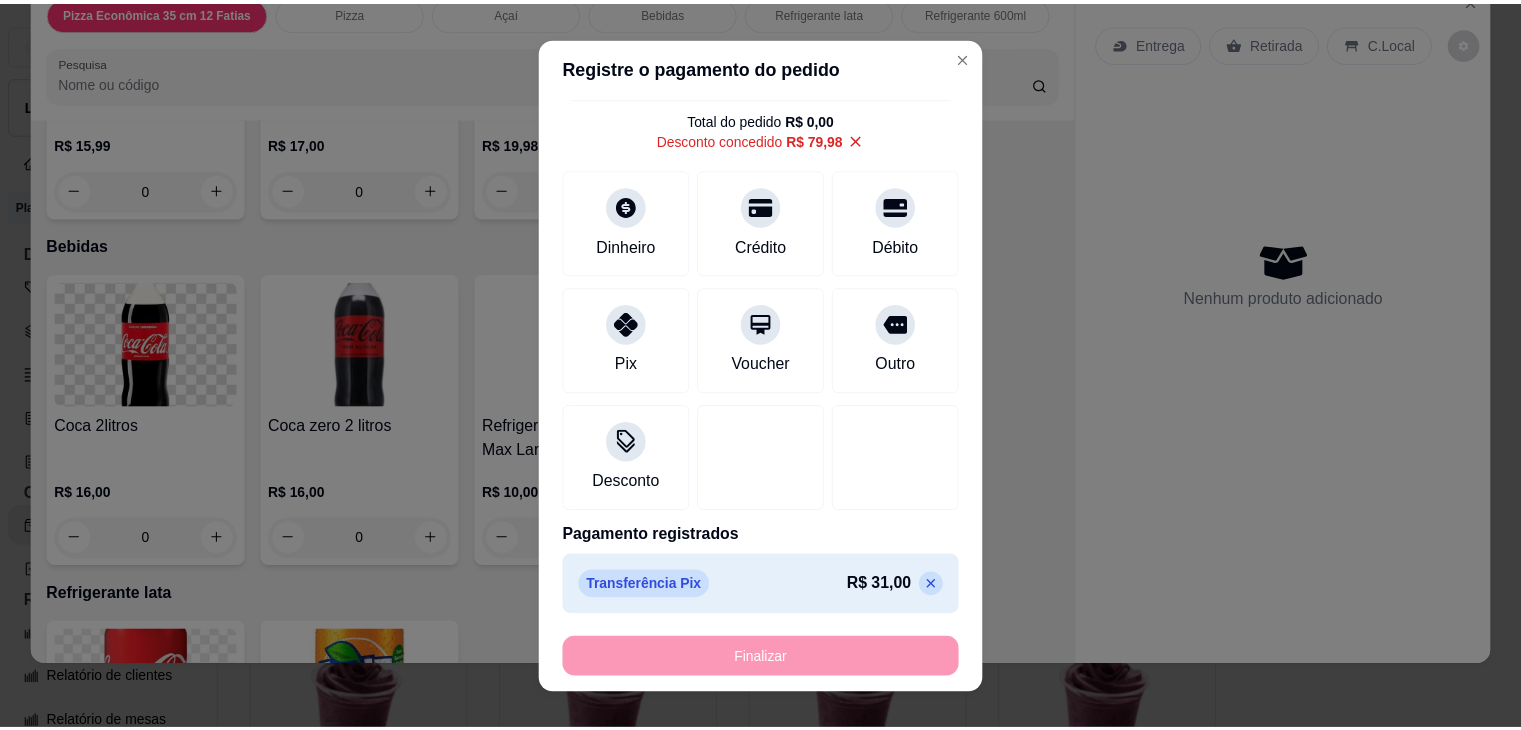 scroll, scrollTop: 0, scrollLeft: 0, axis: both 